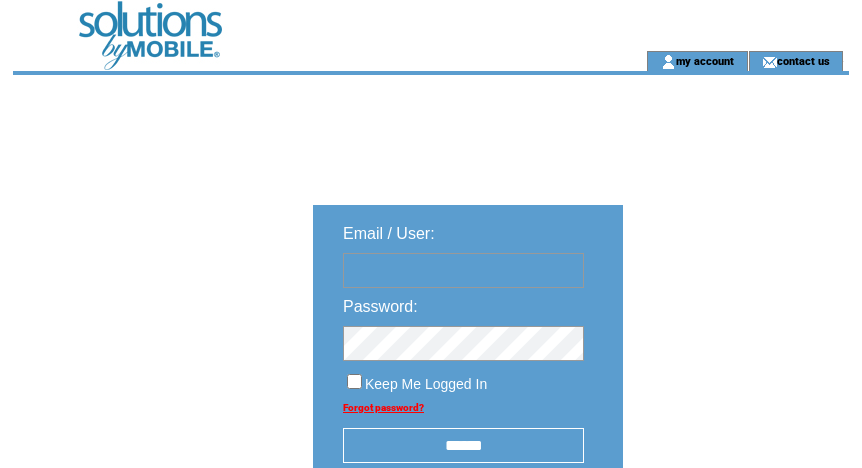 scroll, scrollTop: 0, scrollLeft: 0, axis: both 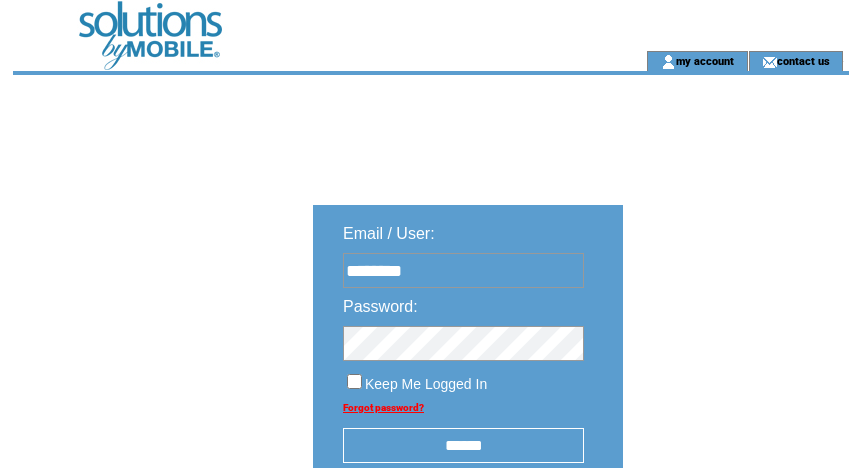 click on "******" at bounding box center [463, 445] 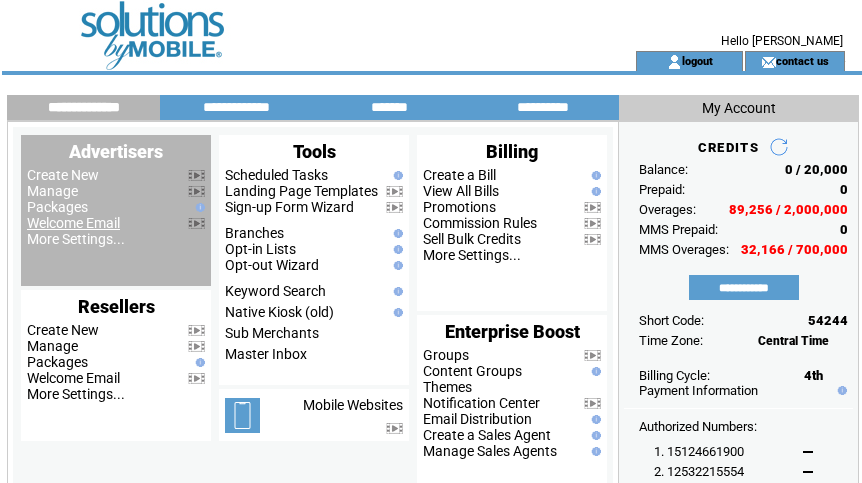 scroll, scrollTop: 0, scrollLeft: 0, axis: both 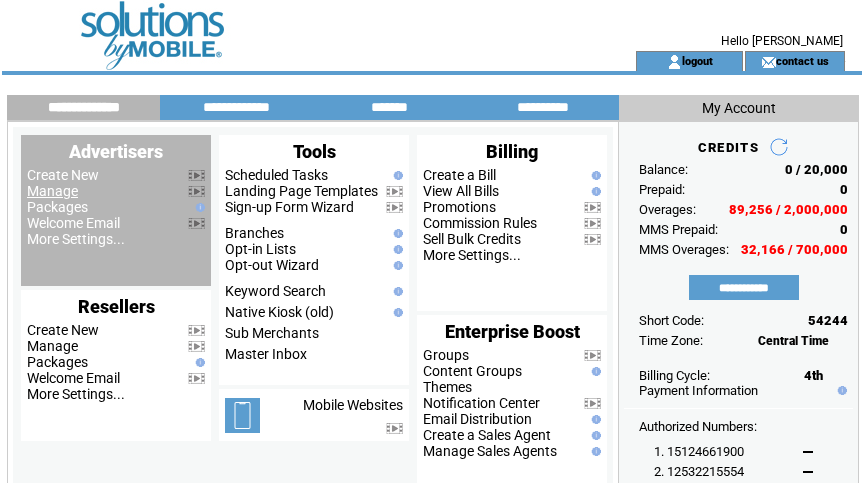 click on "Manage" at bounding box center (52, 191) 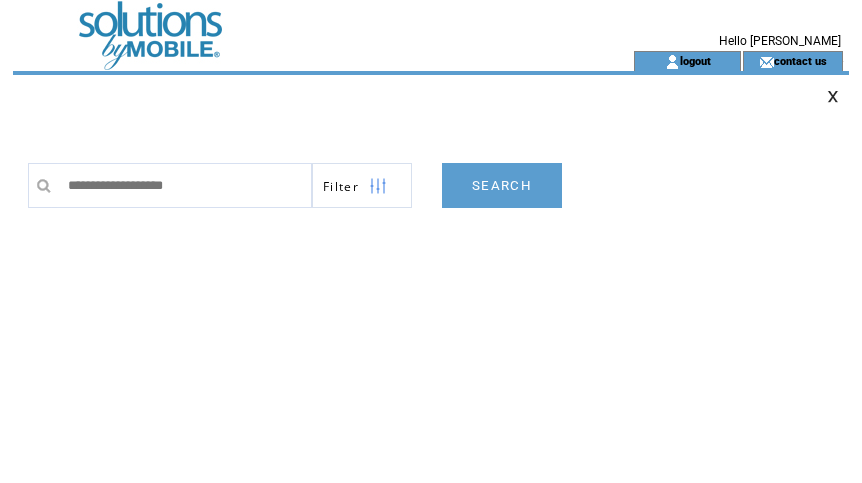 scroll, scrollTop: 0, scrollLeft: 0, axis: both 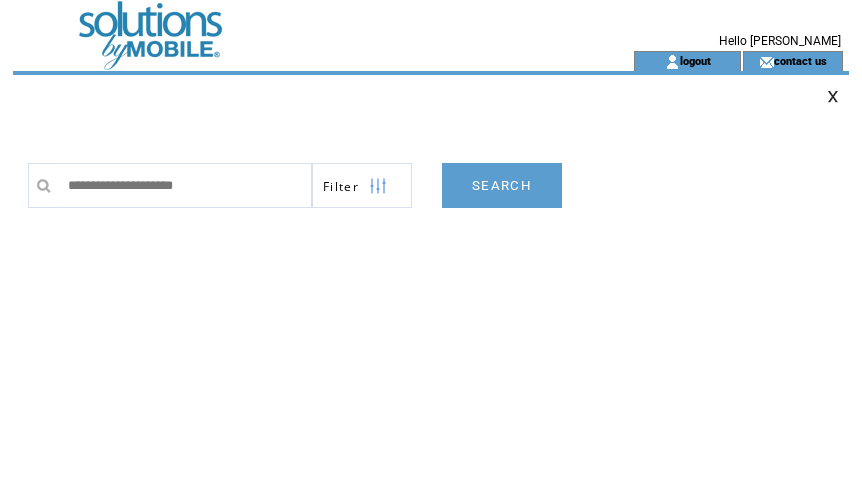 type on "**********" 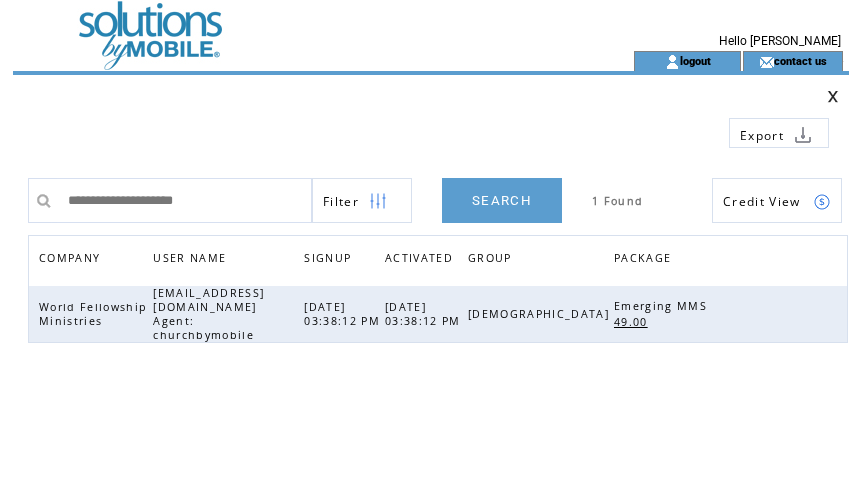 scroll, scrollTop: 0, scrollLeft: 0, axis: both 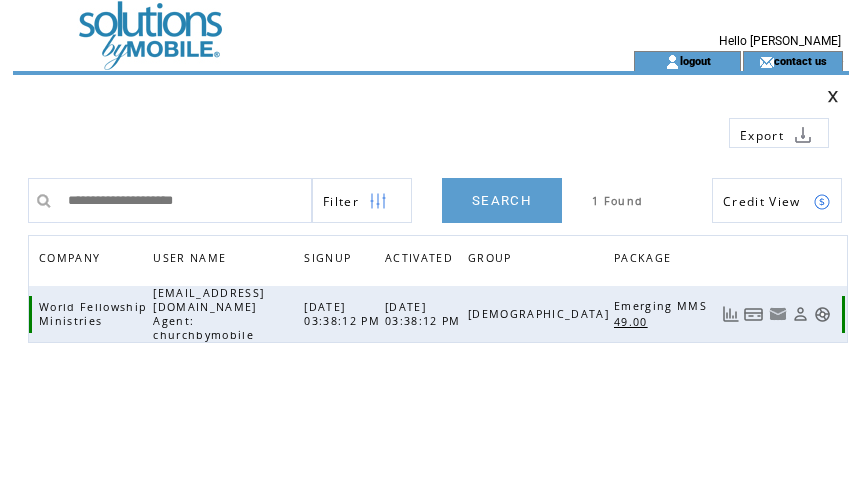 click at bounding box center (754, 314) 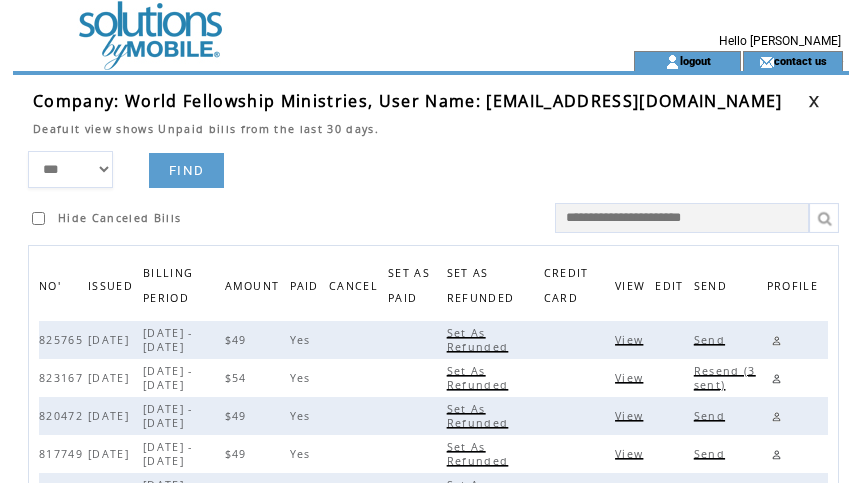 scroll, scrollTop: 0, scrollLeft: 0, axis: both 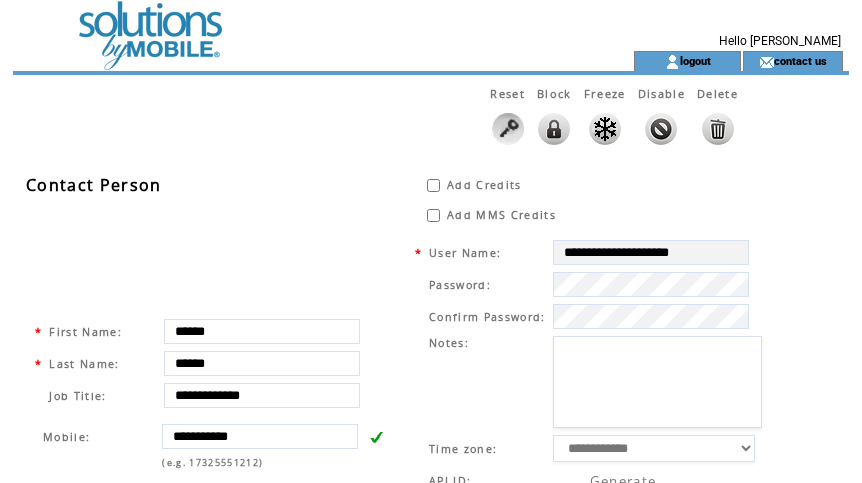 click at bounding box center [661, 129] 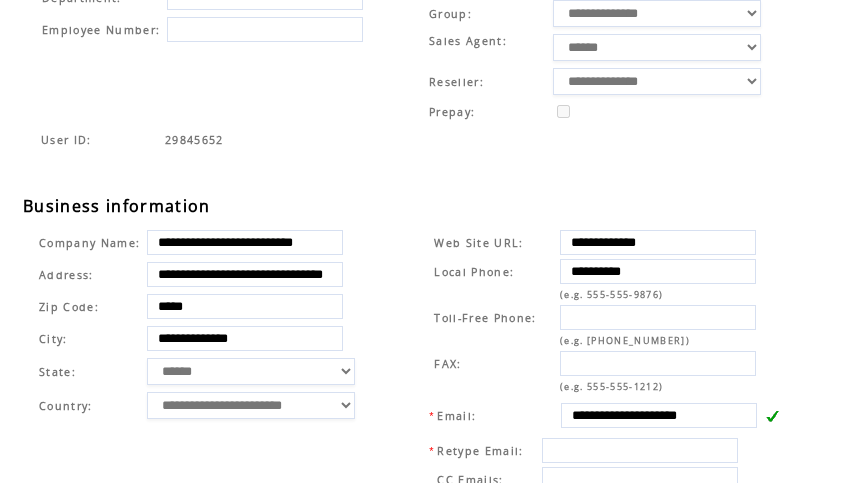 scroll, scrollTop: 501, scrollLeft: 0, axis: vertical 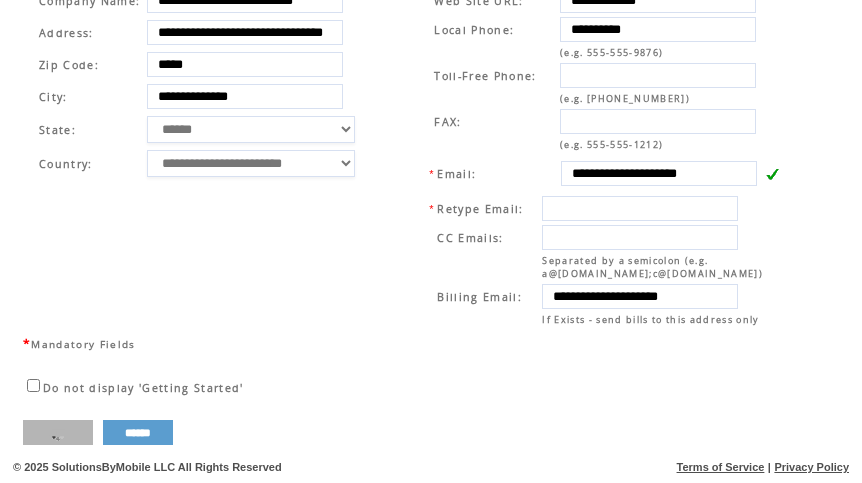 click on "****" at bounding box center (58, 432) 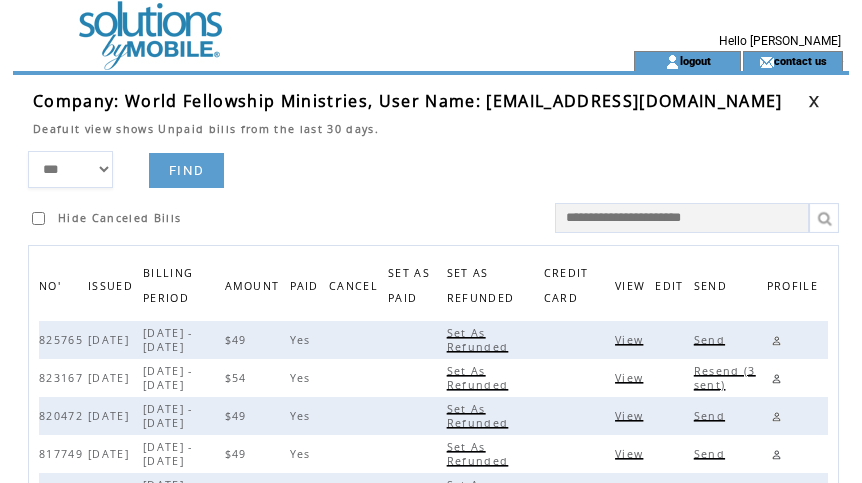 scroll, scrollTop: 0, scrollLeft: 0, axis: both 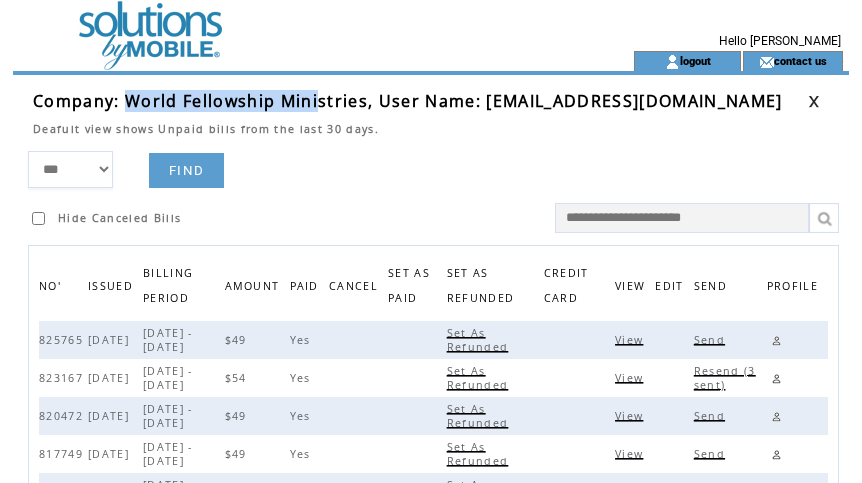 drag, startPoint x: 124, startPoint y: 100, endPoint x: 318, endPoint y: 100, distance: 194 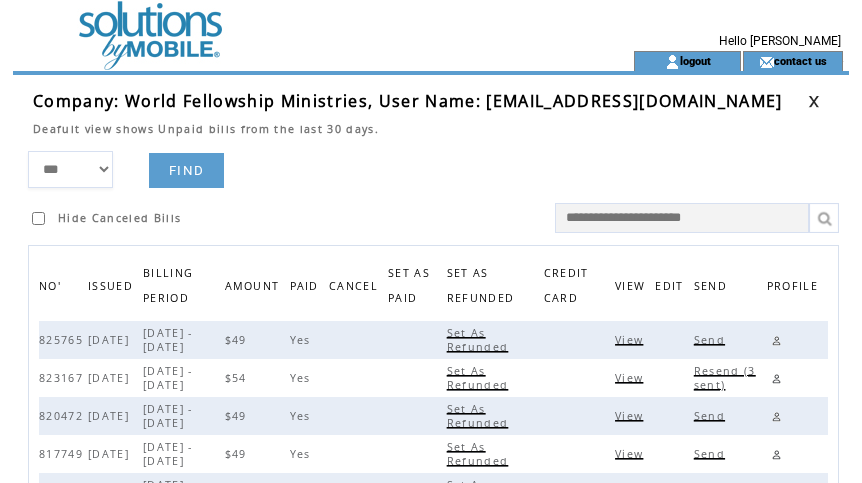 drag, startPoint x: 408, startPoint y: 155, endPoint x: 427, endPoint y: 154, distance: 19.026299 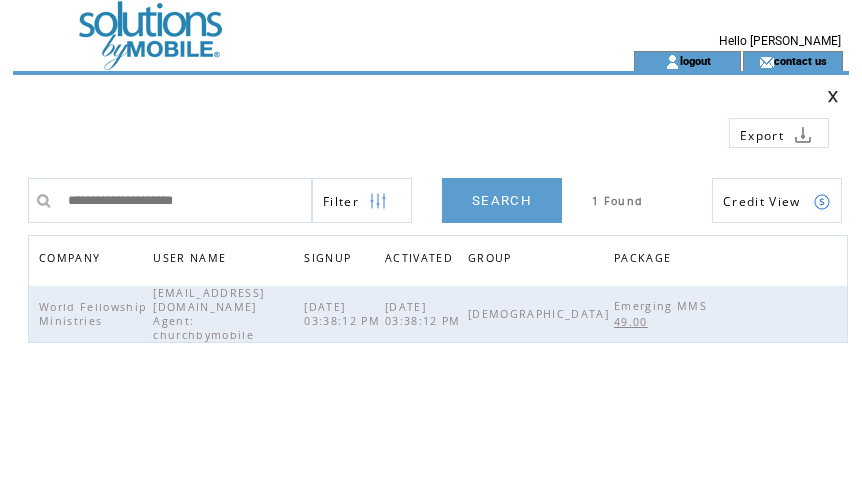 scroll, scrollTop: 0, scrollLeft: 0, axis: both 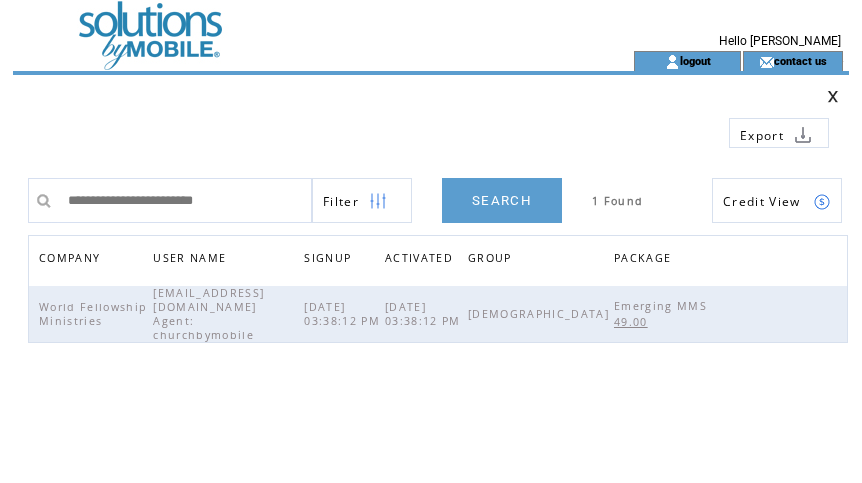 type on "**********" 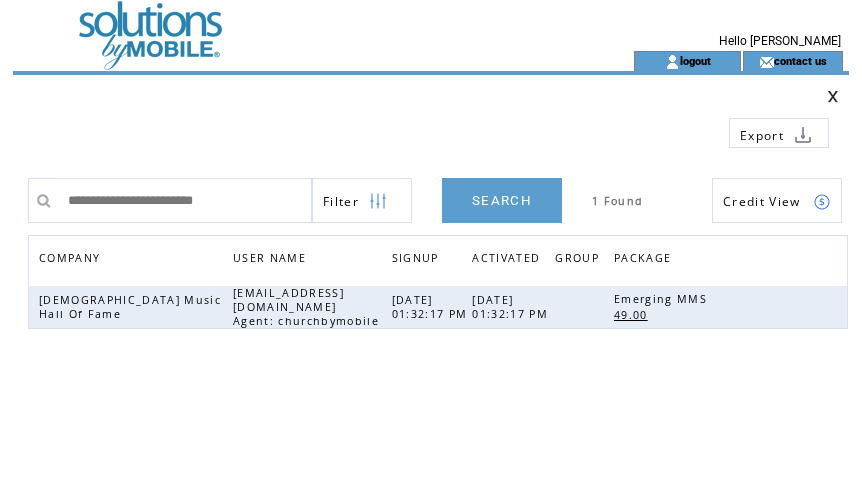 scroll, scrollTop: 0, scrollLeft: 0, axis: both 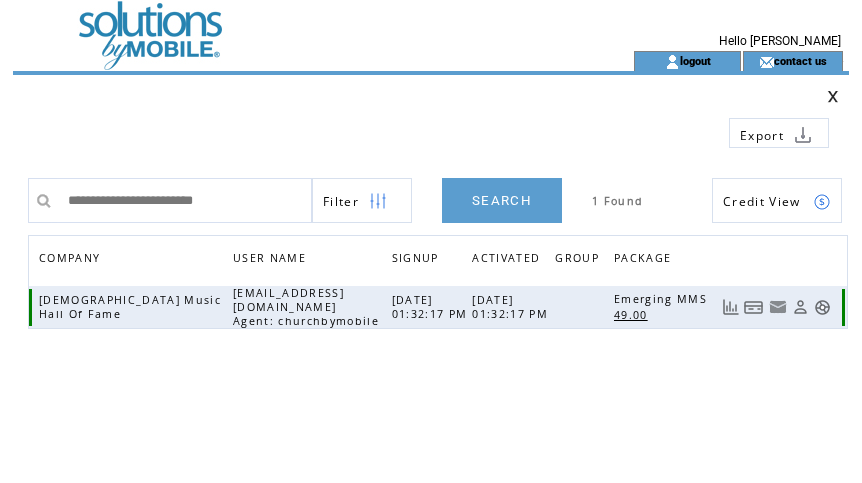 click at bounding box center [754, 307] 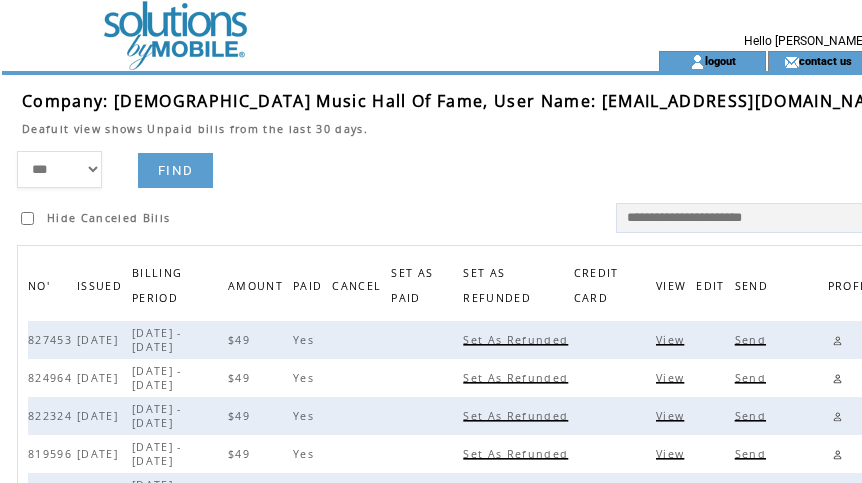 scroll, scrollTop: 0, scrollLeft: 0, axis: both 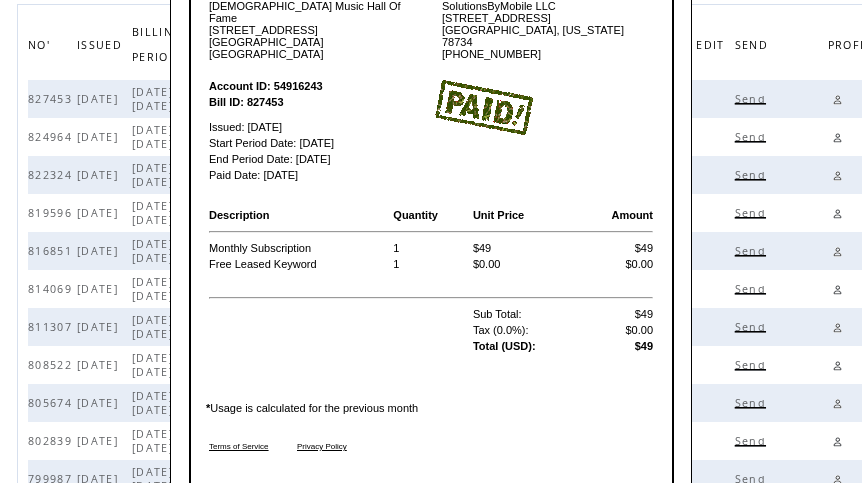 drag, startPoint x: 575, startPoint y: 170, endPoint x: 623, endPoint y: 122, distance: 67.88225 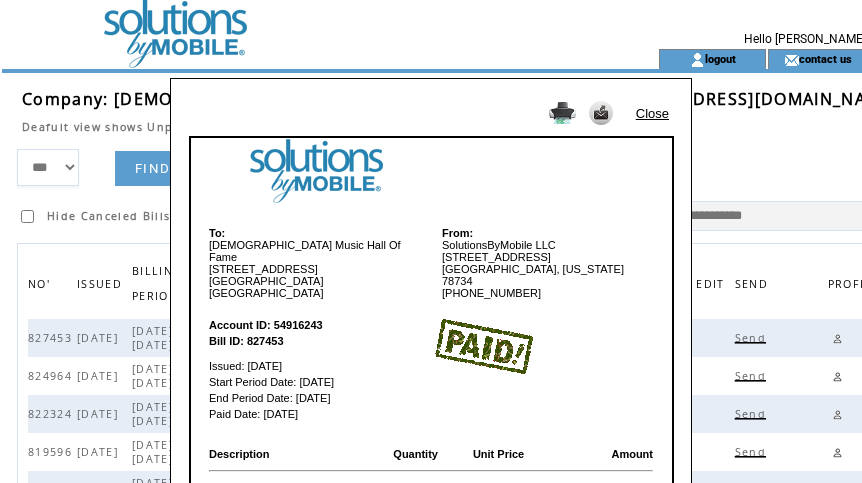 scroll, scrollTop: 0, scrollLeft: 0, axis: both 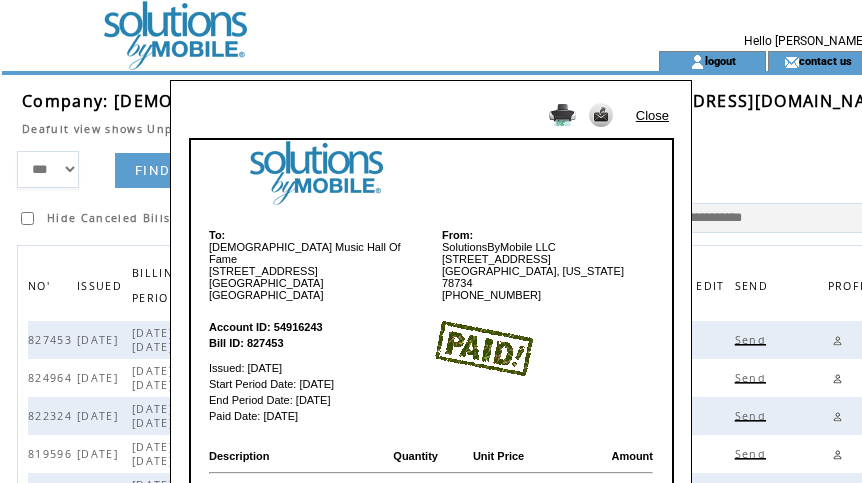 drag, startPoint x: 649, startPoint y: 111, endPoint x: 691, endPoint y: 113, distance: 42.047592 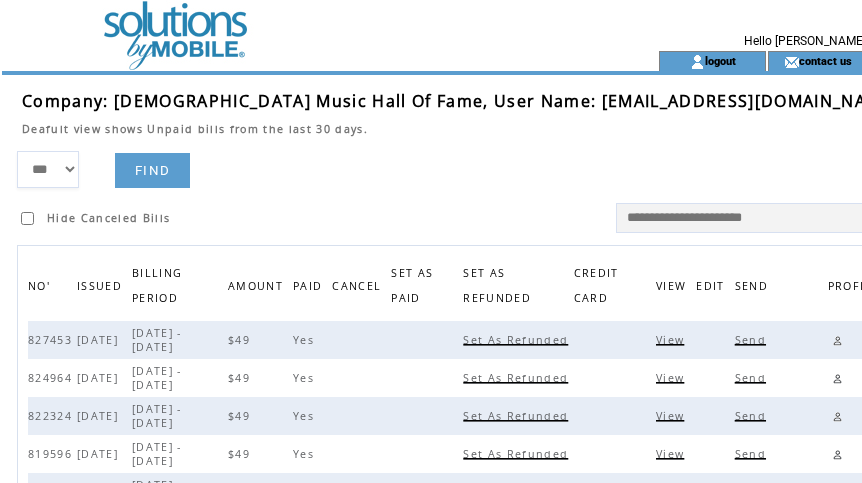 click at bounding box center [904, 101] 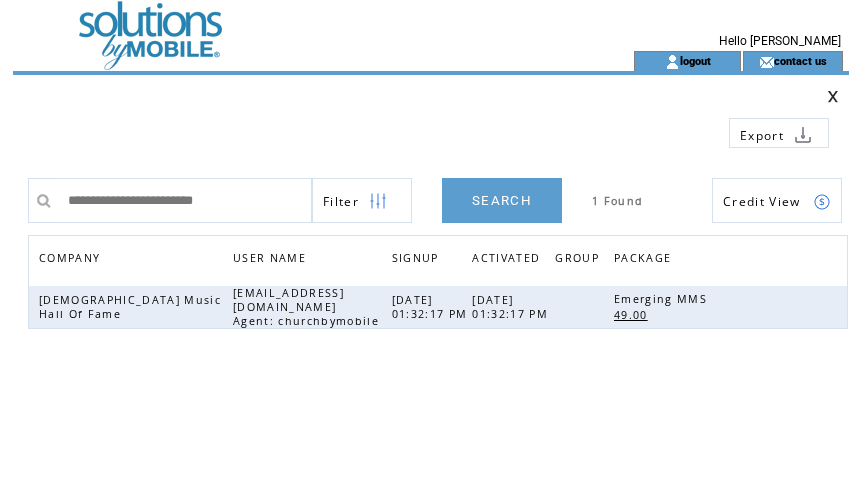 scroll, scrollTop: 0, scrollLeft: 0, axis: both 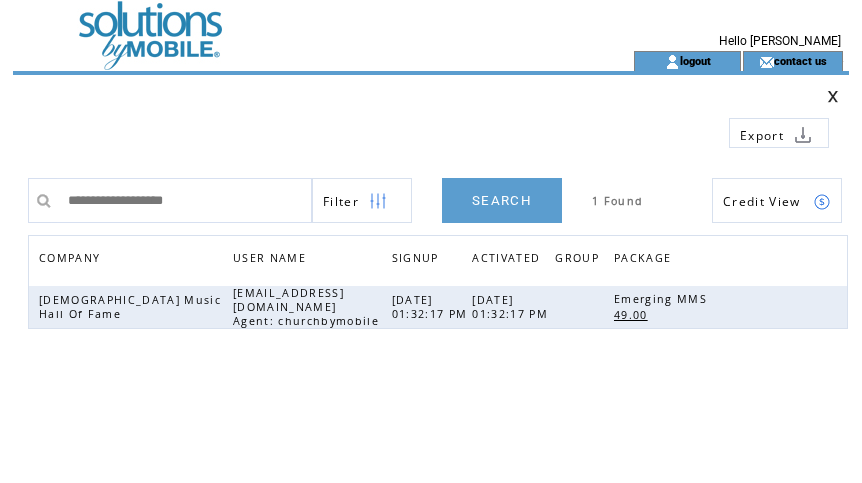 type on "**********" 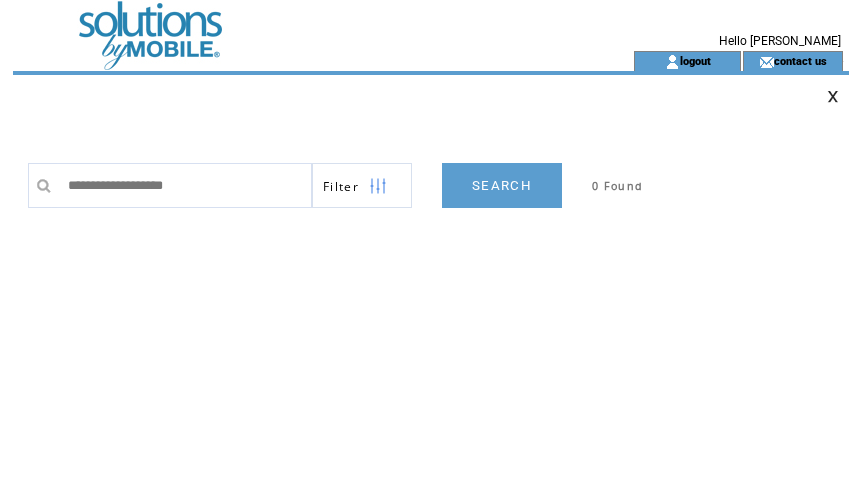 scroll, scrollTop: 0, scrollLeft: 0, axis: both 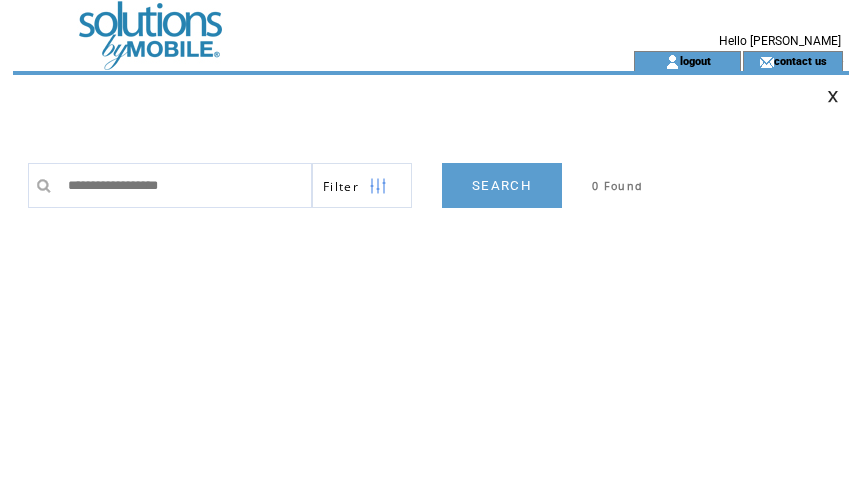 type on "**********" 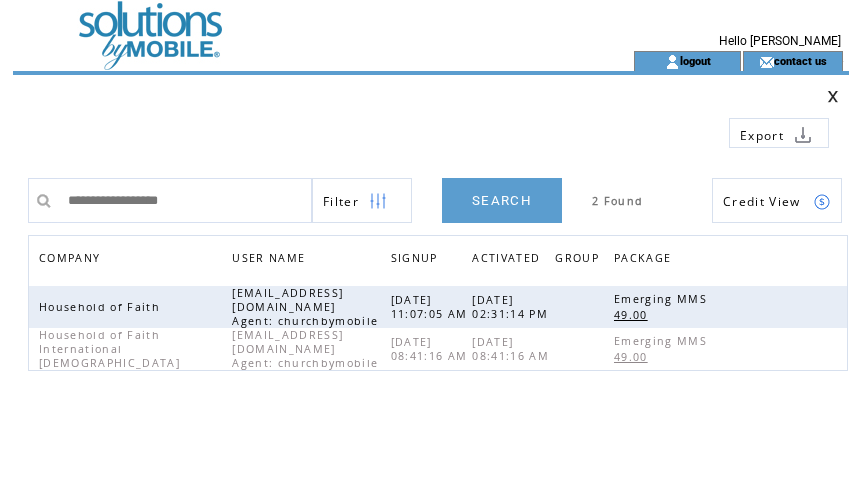 scroll, scrollTop: 0, scrollLeft: 0, axis: both 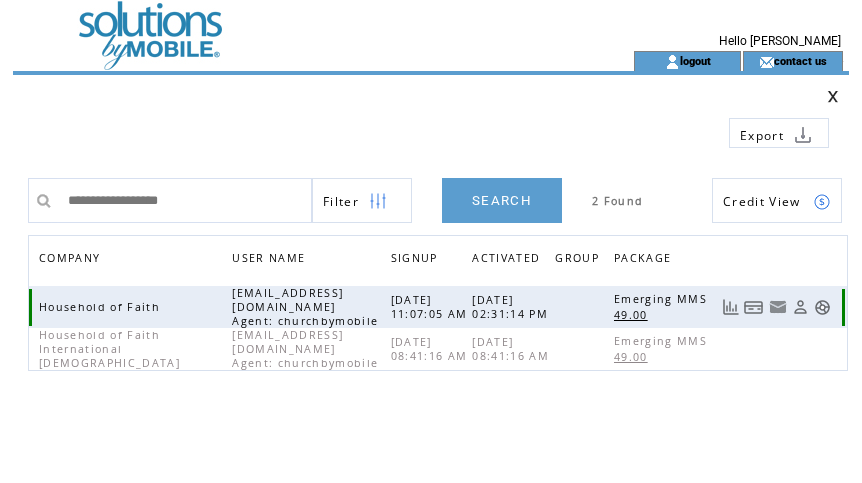 click at bounding box center (754, 307) 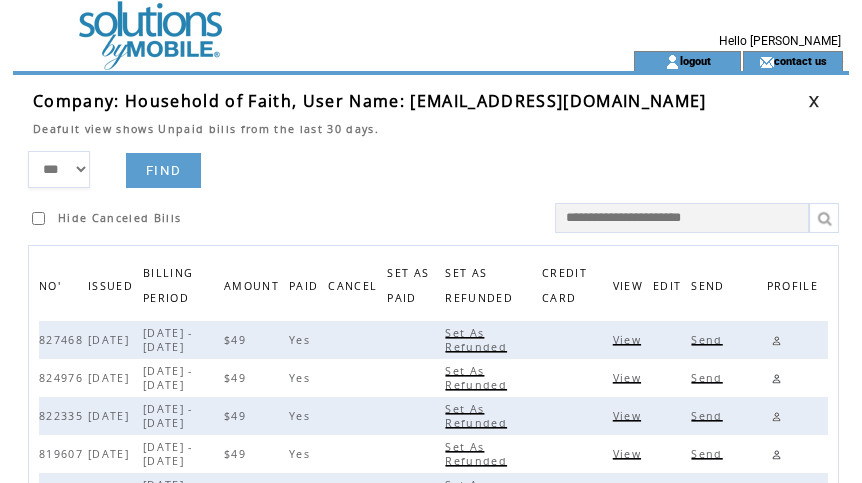 scroll, scrollTop: 0, scrollLeft: 0, axis: both 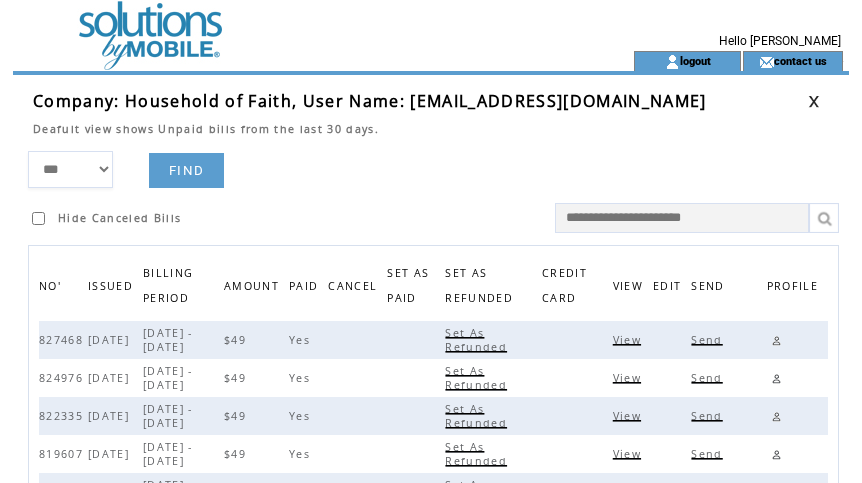 click on "View" at bounding box center [629, 340] 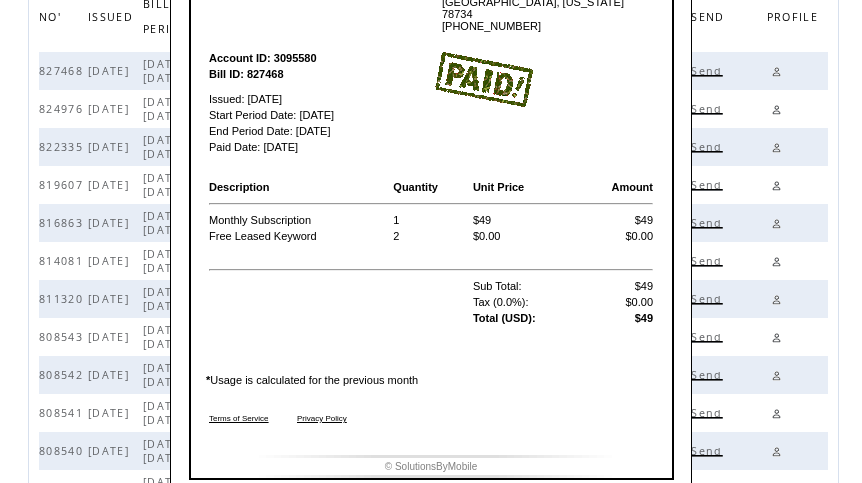 scroll, scrollTop: 270, scrollLeft: 0, axis: vertical 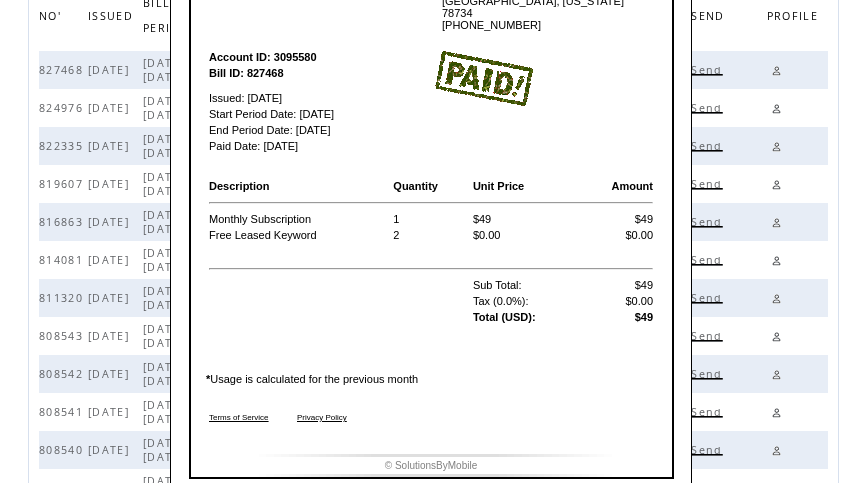 drag, startPoint x: 412, startPoint y: 396, endPoint x: 508, endPoint y: 397, distance: 96.00521 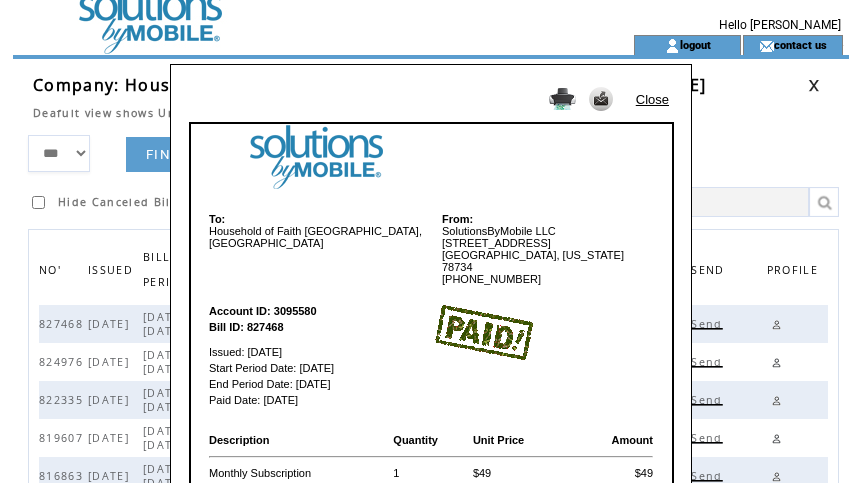 scroll, scrollTop: 0, scrollLeft: 0, axis: both 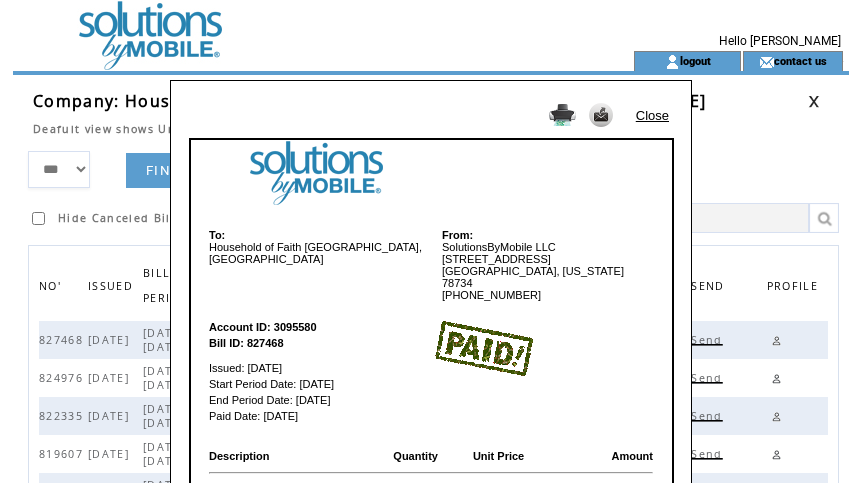 click on "Close" at bounding box center [652, 115] 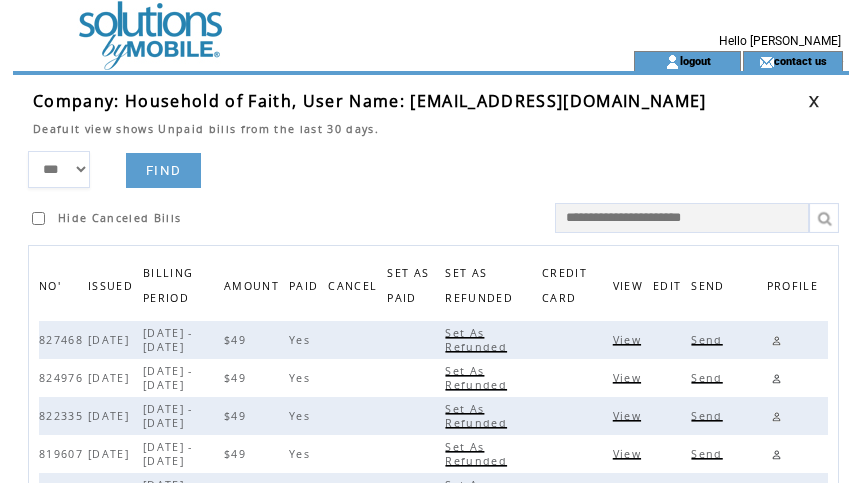 click at bounding box center [814, 101] 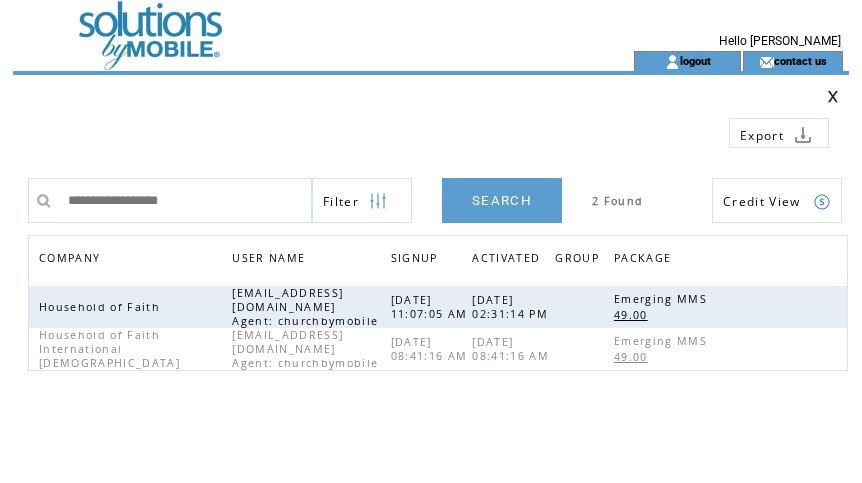 scroll, scrollTop: 0, scrollLeft: 0, axis: both 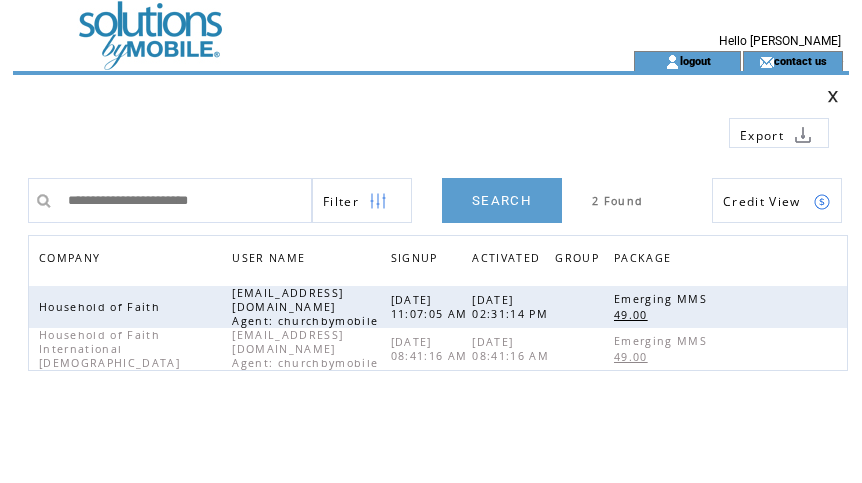 type on "**********" 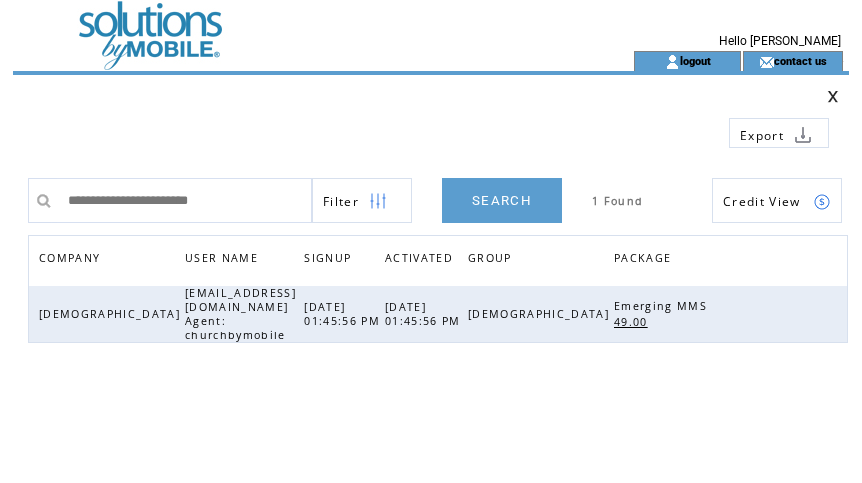 scroll, scrollTop: 0, scrollLeft: 0, axis: both 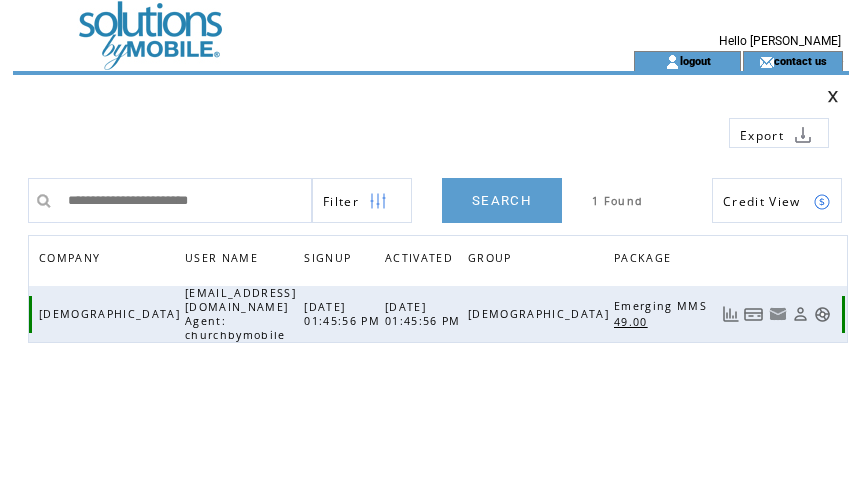 click at bounding box center (754, 314) 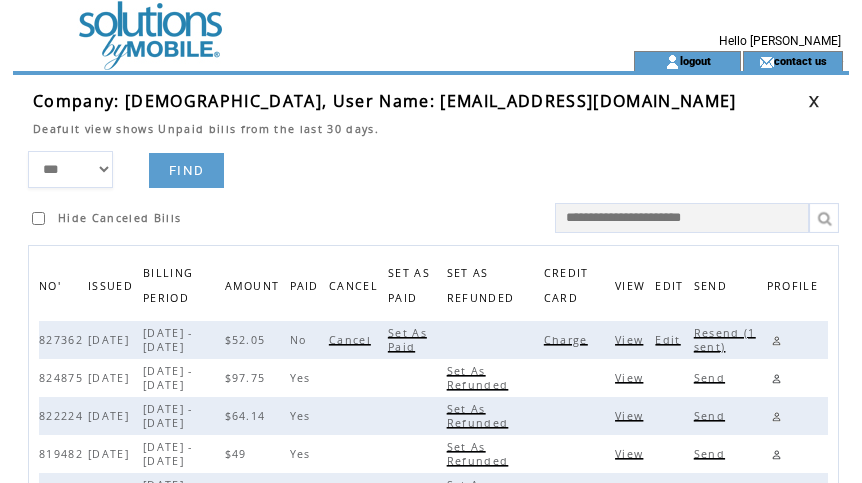 scroll, scrollTop: 0, scrollLeft: 0, axis: both 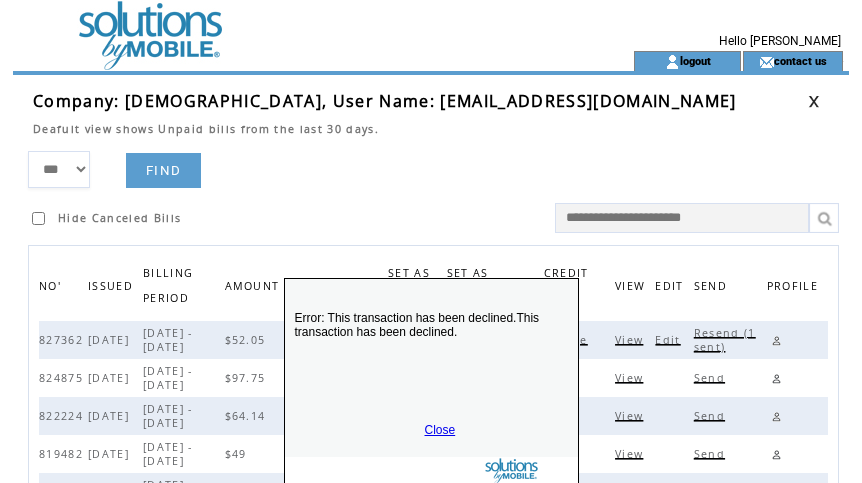 click on "Close" at bounding box center [440, 430] 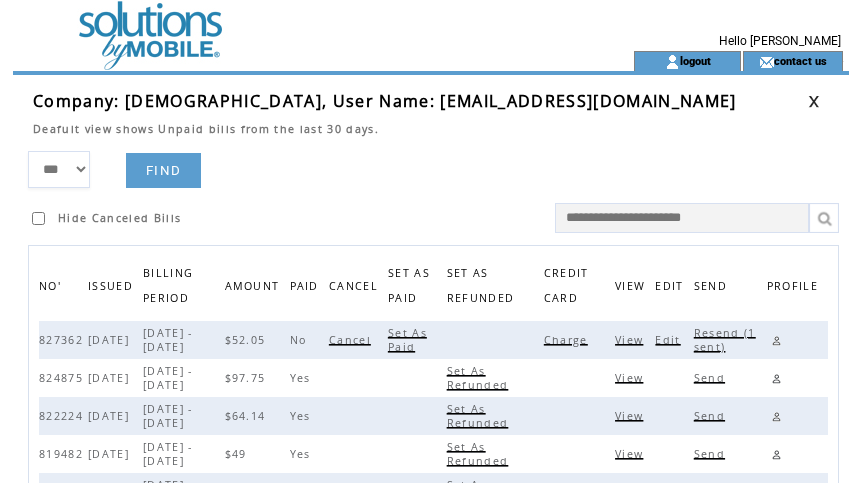 click on "Edit" at bounding box center (670, 340) 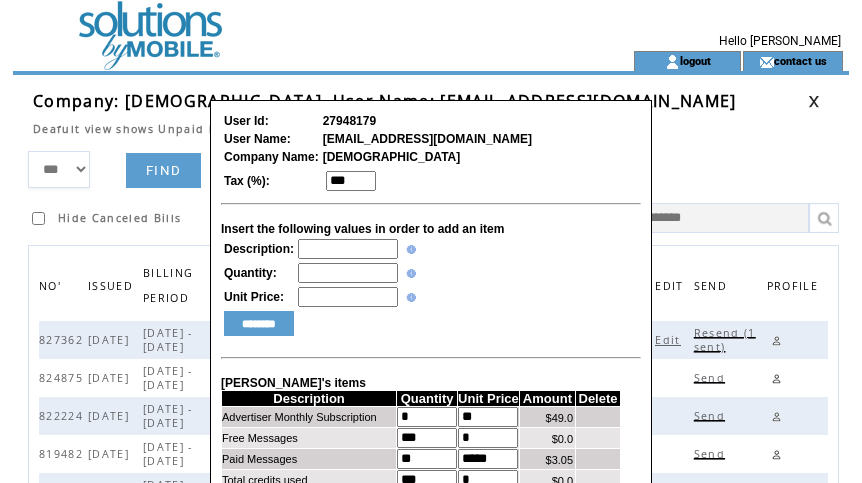 click at bounding box center (348, 249) 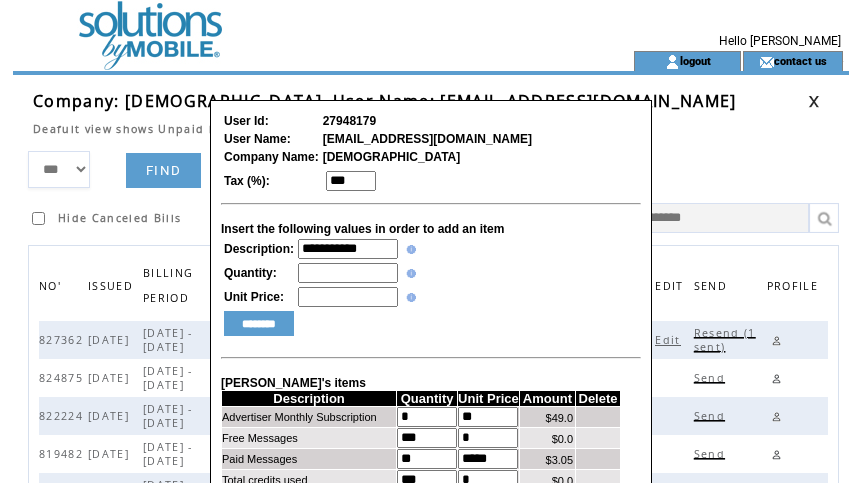 type on "**********" 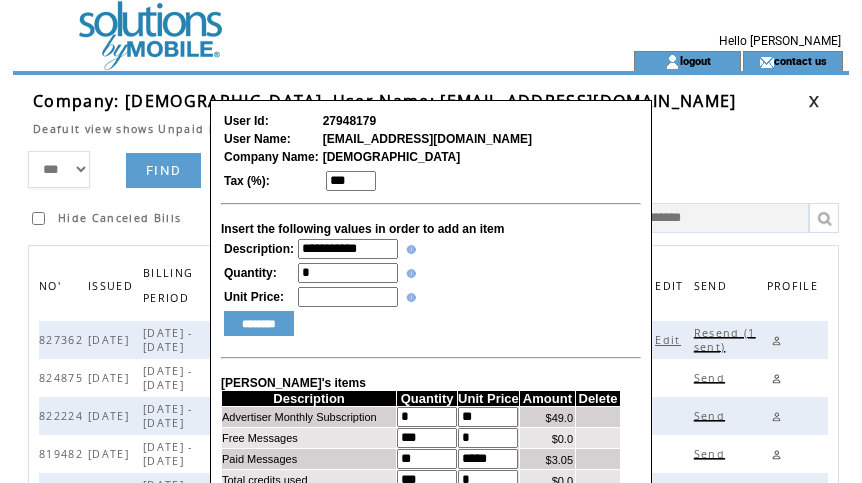 type on "*" 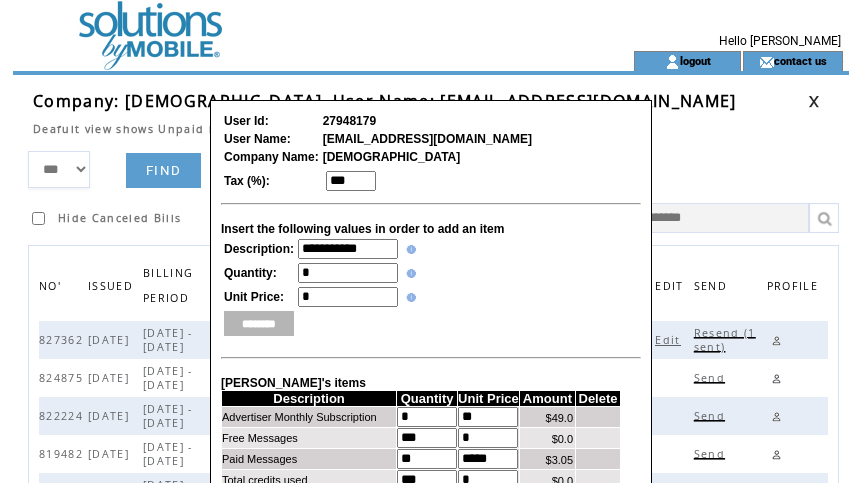 type on "*" 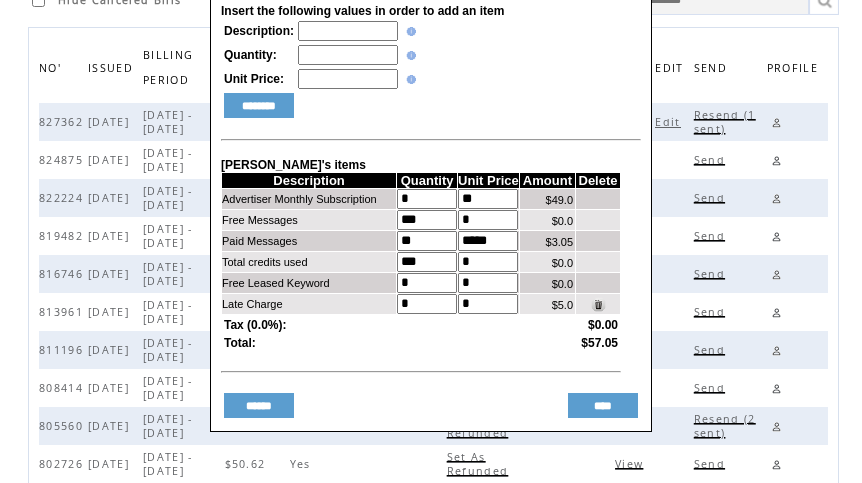 scroll, scrollTop: 239, scrollLeft: 0, axis: vertical 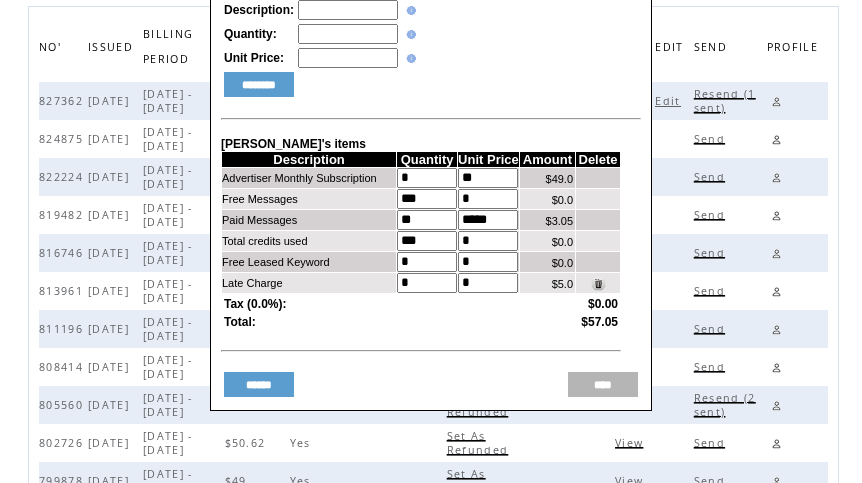 click on "****" at bounding box center [603, 384] 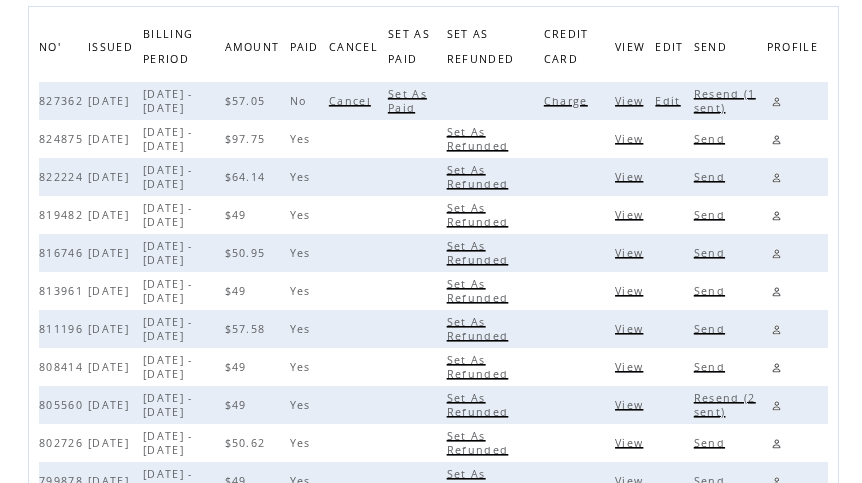 click on "Resend (1 sent)" at bounding box center [725, 101] 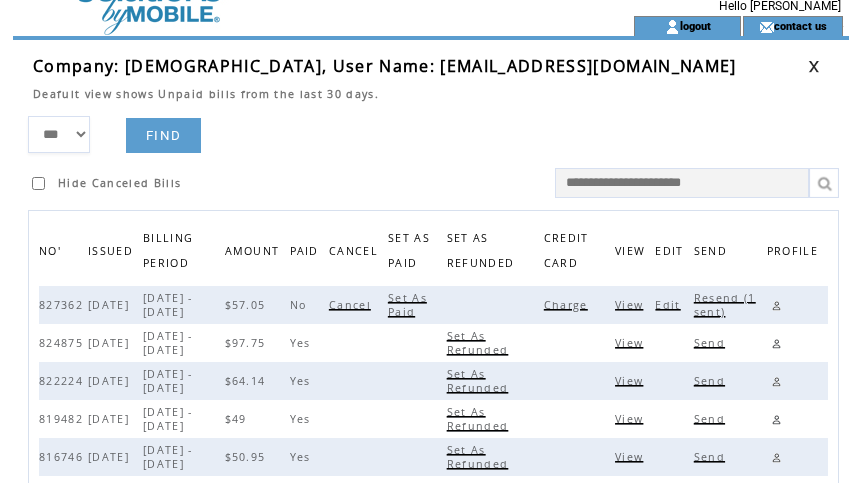 scroll, scrollTop: 0, scrollLeft: 0, axis: both 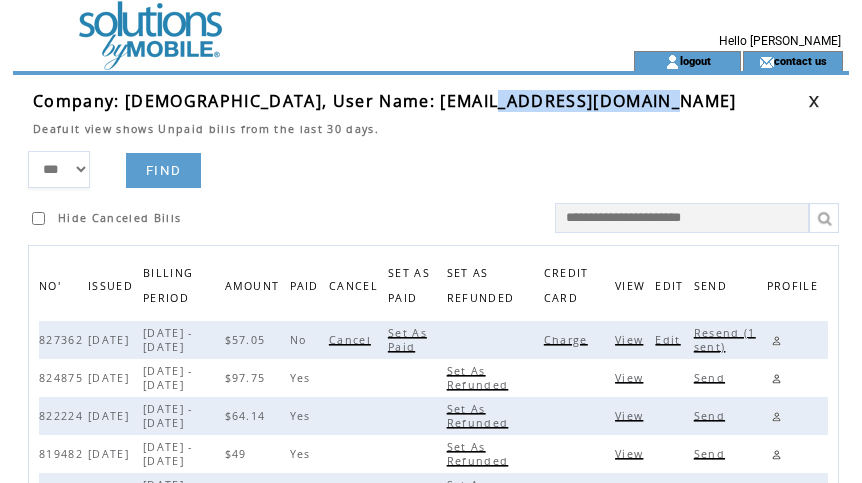 drag, startPoint x: 477, startPoint y: 100, endPoint x: 661, endPoint y: 103, distance: 184.02446 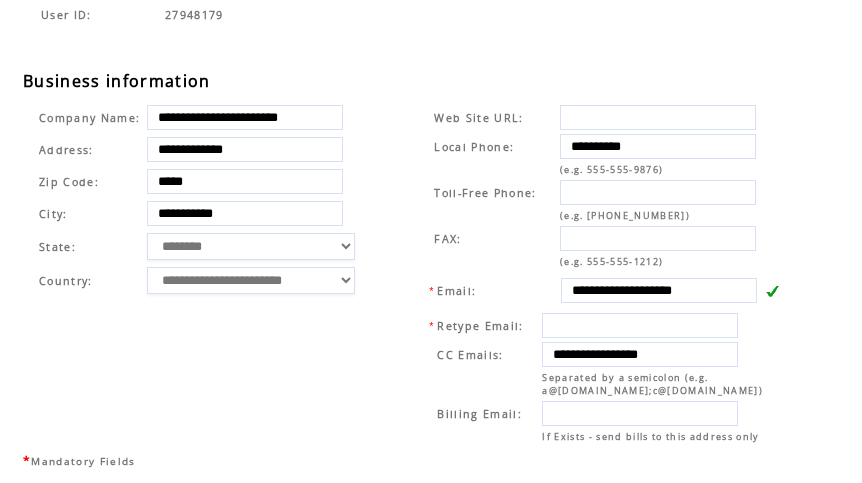 scroll, scrollTop: 628, scrollLeft: 0, axis: vertical 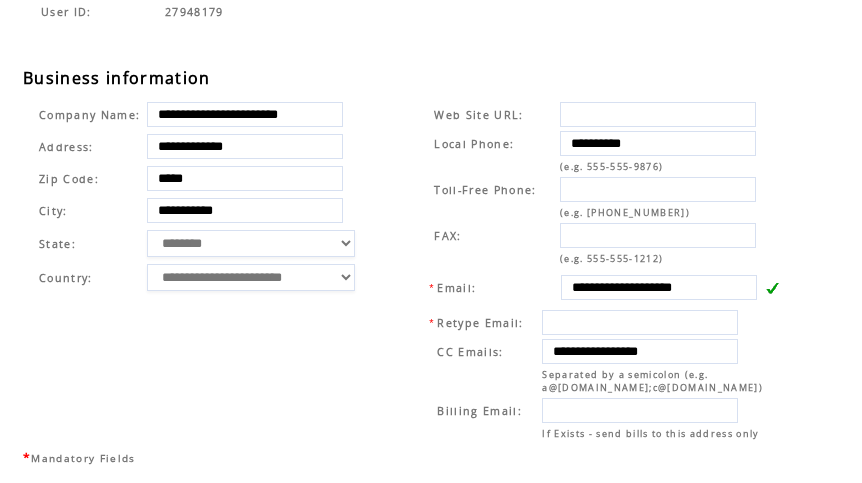 drag, startPoint x: 358, startPoint y: 132, endPoint x: 435, endPoint y: 138, distance: 77.23341 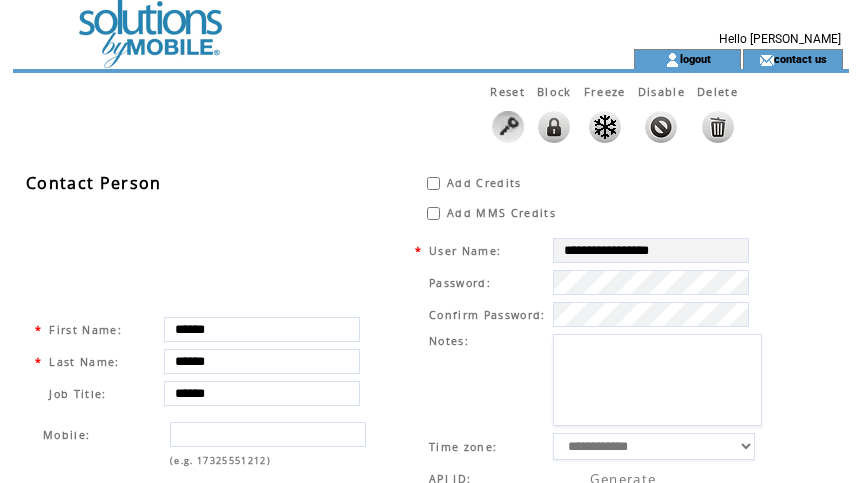 scroll, scrollTop: 0, scrollLeft: 0, axis: both 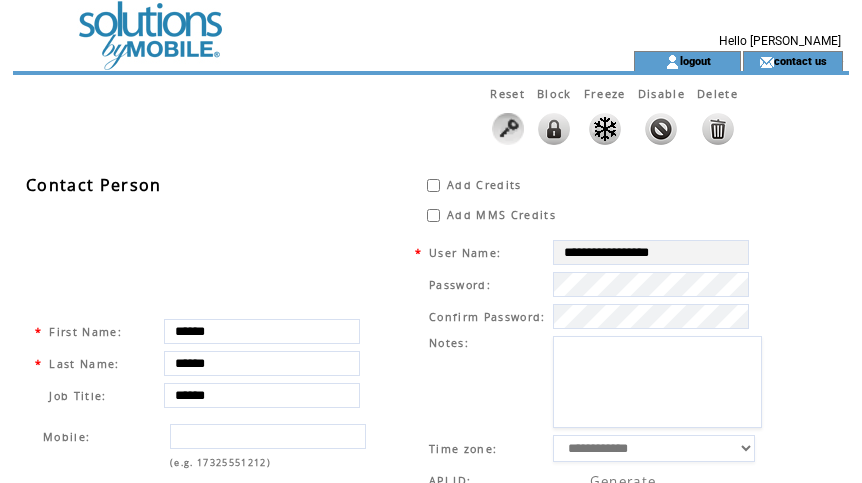click at bounding box center [287, 25] 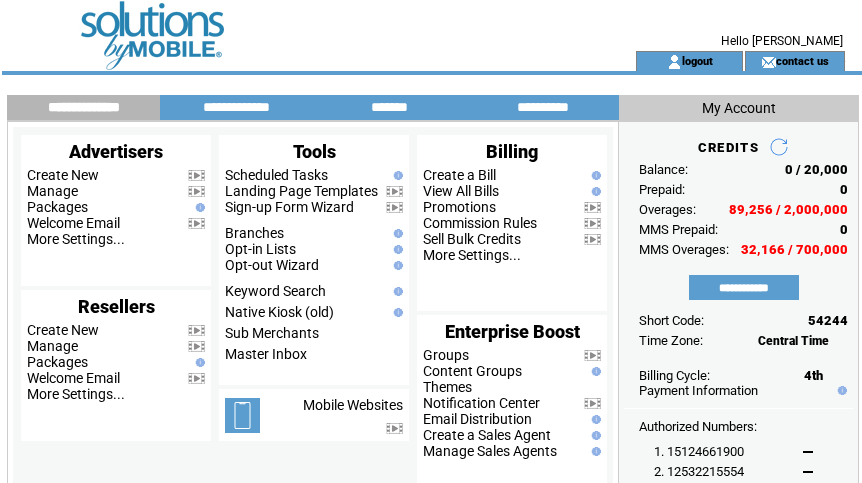 scroll, scrollTop: 0, scrollLeft: 0, axis: both 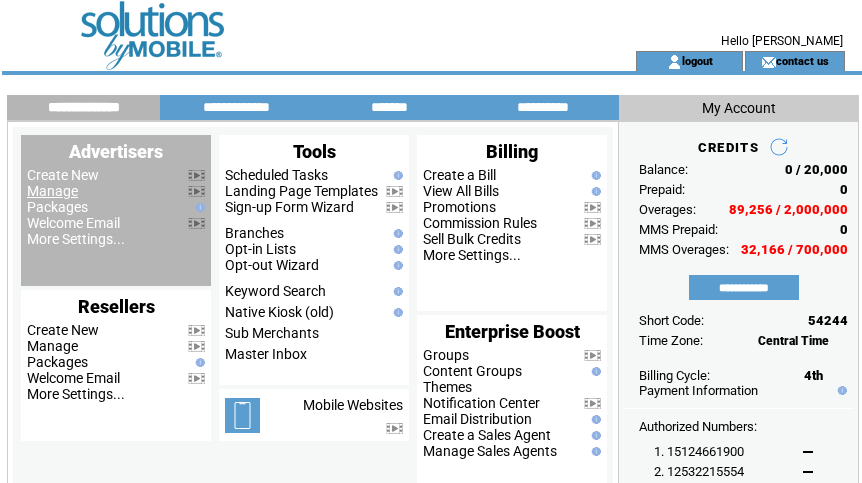 click on "Manage" at bounding box center [52, 191] 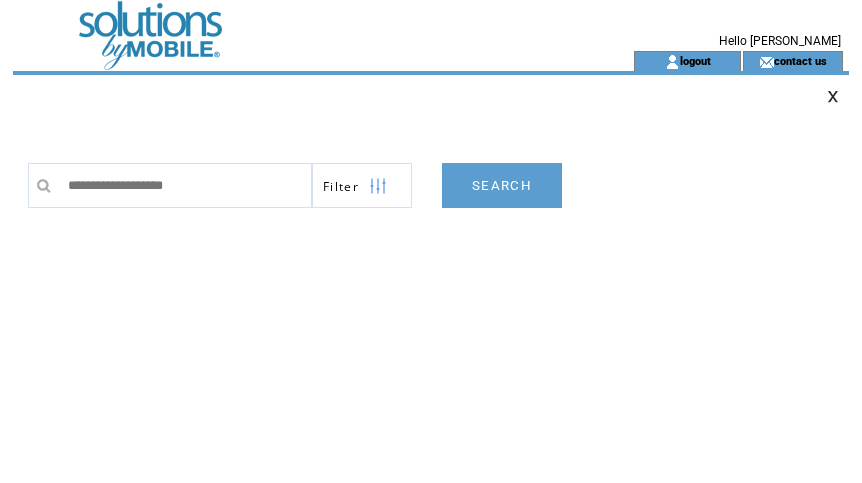 scroll, scrollTop: 0, scrollLeft: 0, axis: both 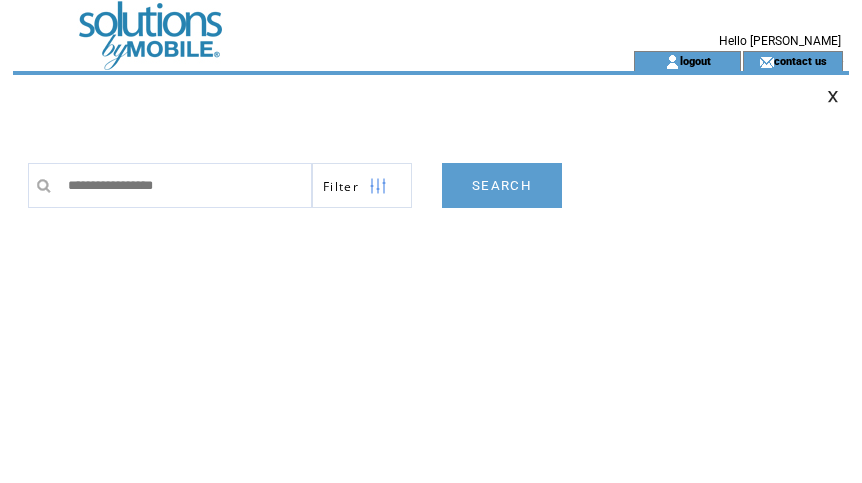 type on "**********" 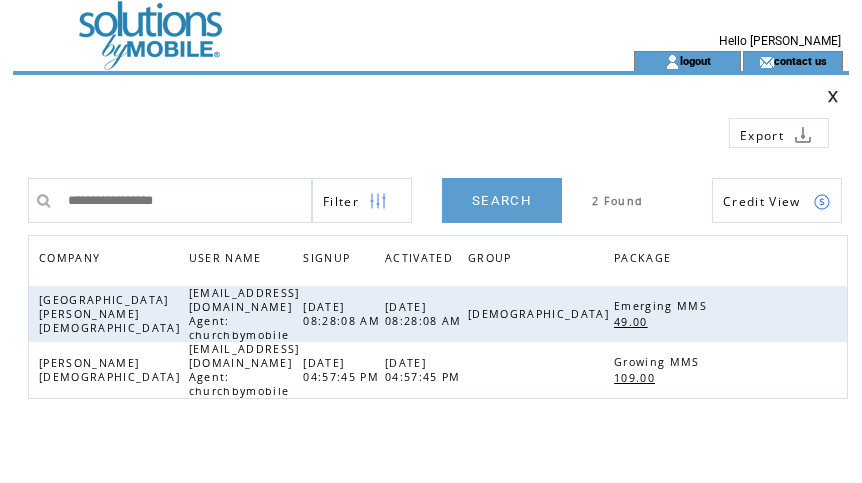 scroll, scrollTop: 0, scrollLeft: 0, axis: both 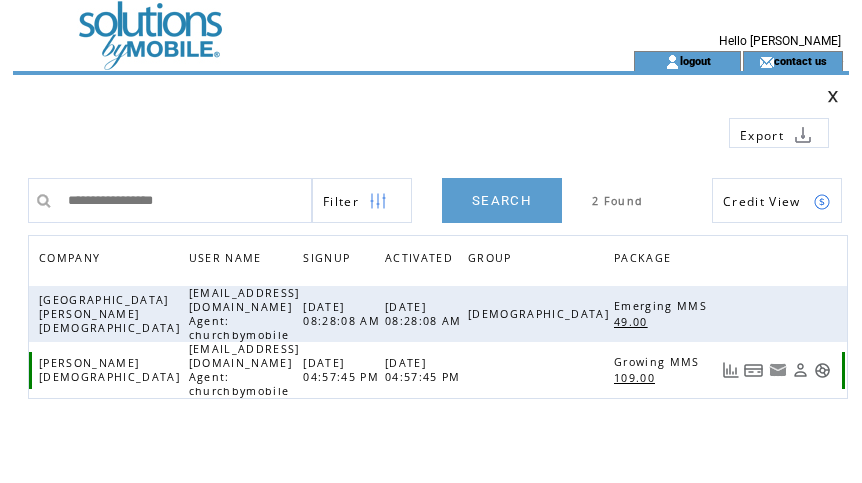 click at bounding box center [754, 370] 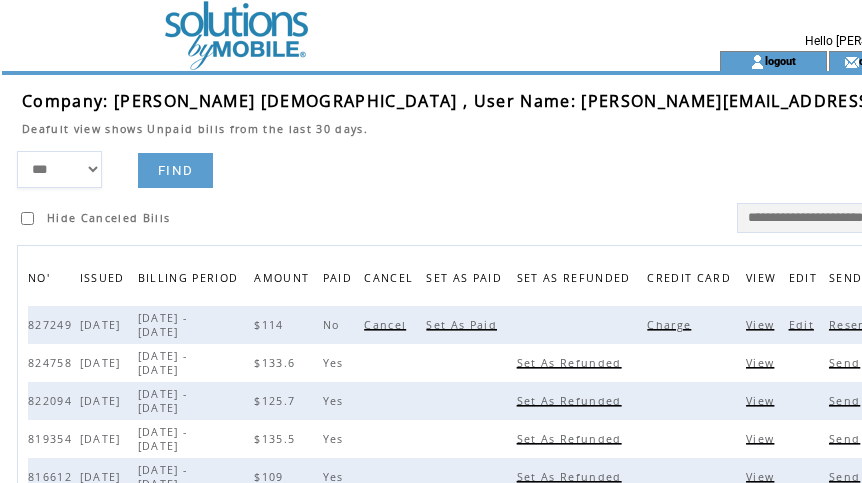 scroll, scrollTop: 0, scrollLeft: 0, axis: both 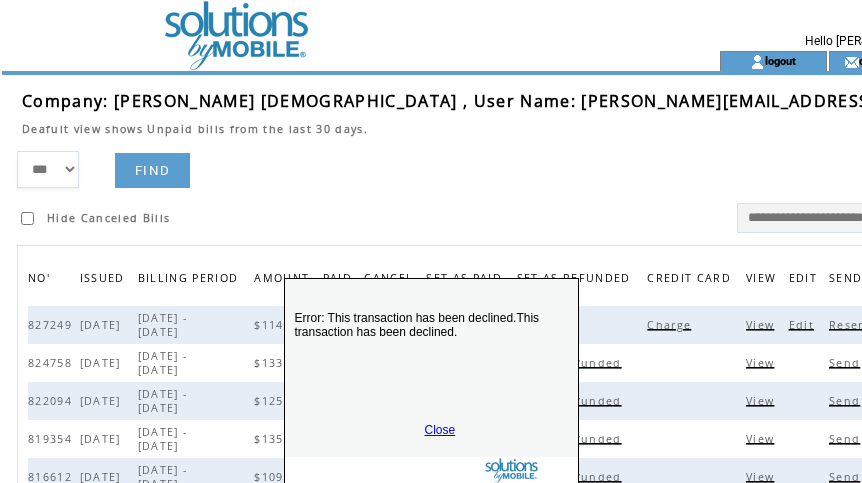 click on "Close" at bounding box center (440, 430) 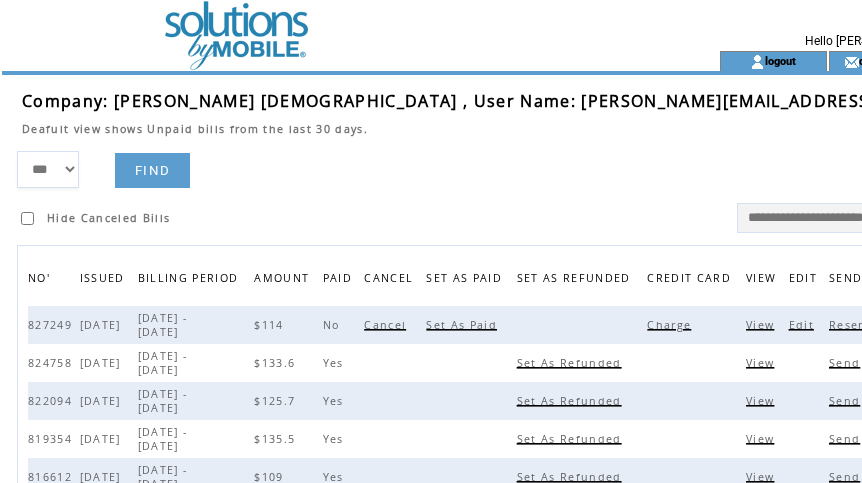 click on "Resend (3 sent)" at bounding box center (880, 325) 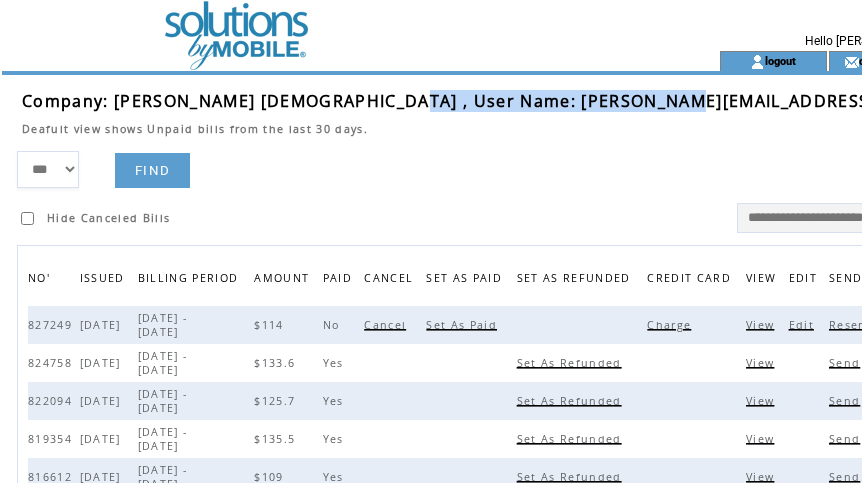 drag, startPoint x: 389, startPoint y: 100, endPoint x: 668, endPoint y: 98, distance: 279.00717 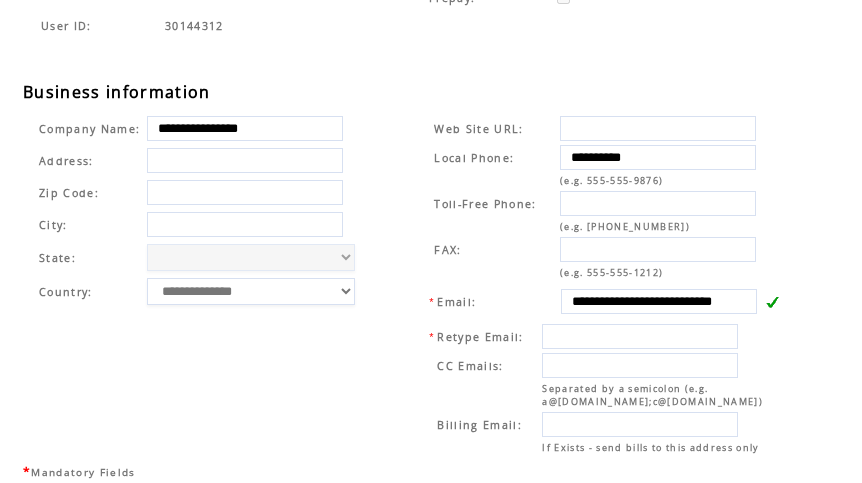 scroll, scrollTop: 770, scrollLeft: 0, axis: vertical 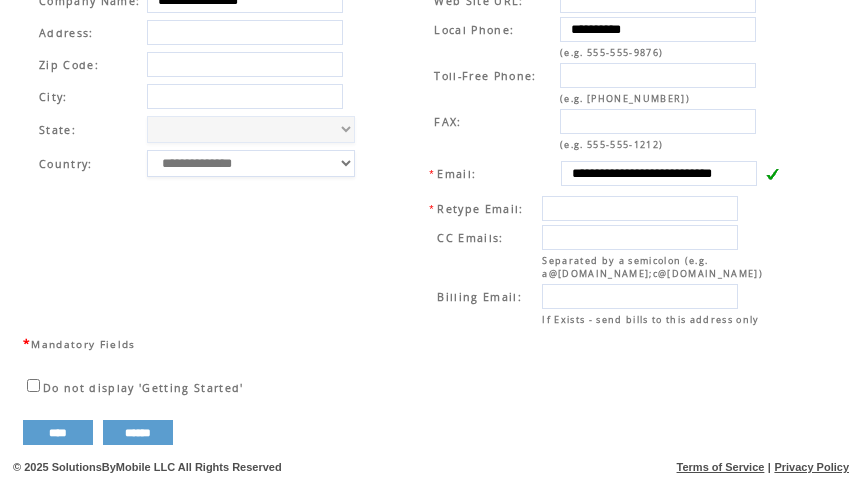 click on "**********" at bounding box center [597, 157] 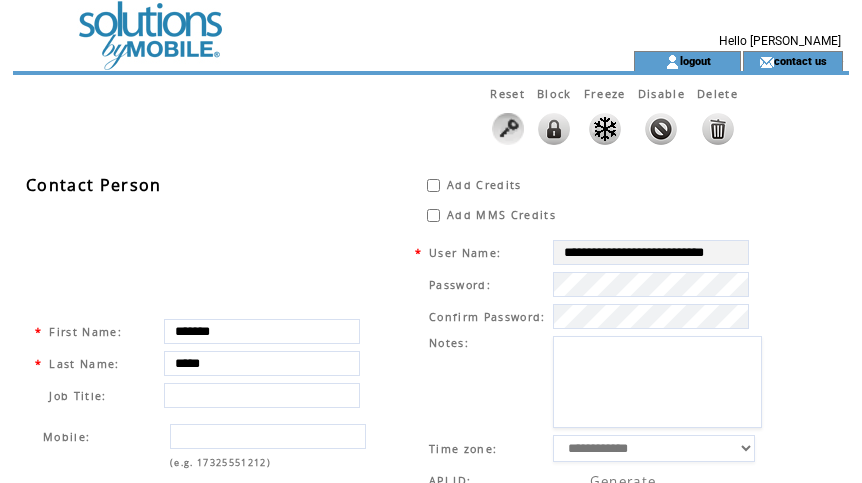 scroll, scrollTop: 0, scrollLeft: 0, axis: both 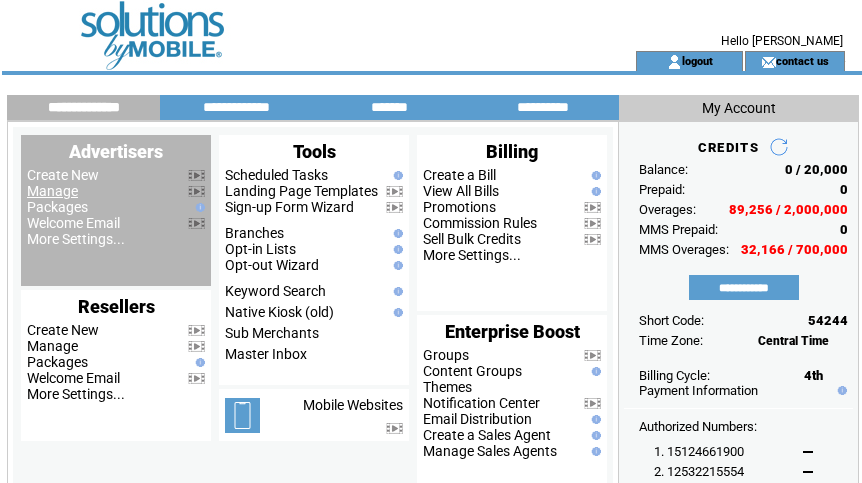 click on "Manage" at bounding box center [52, 191] 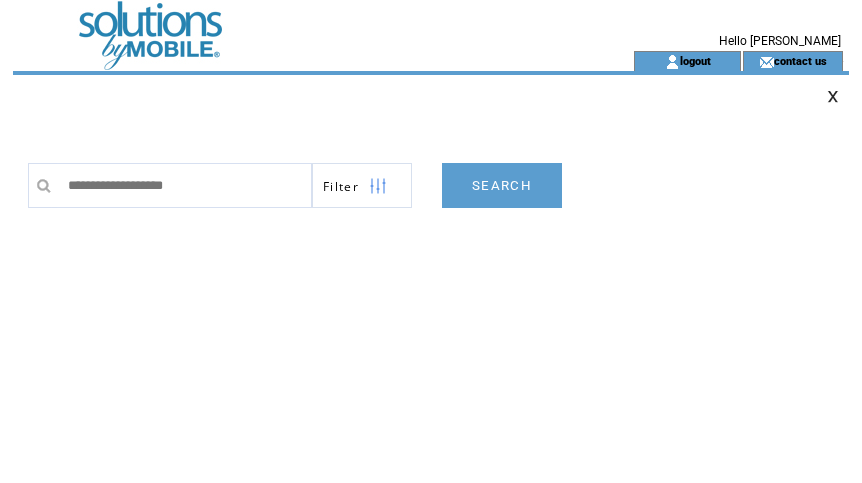 scroll, scrollTop: 0, scrollLeft: 0, axis: both 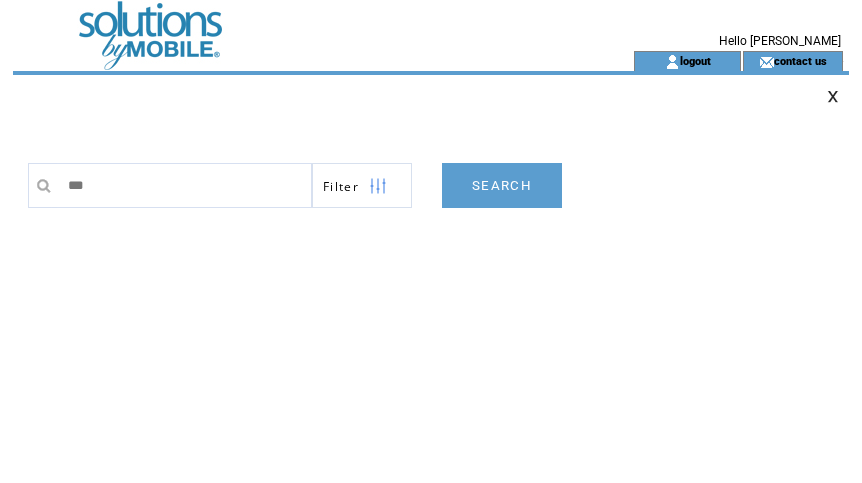 type on "***" 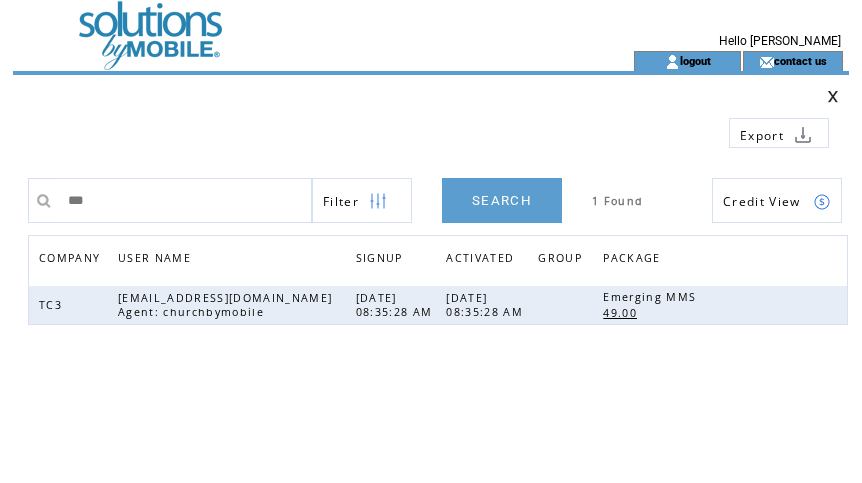 scroll, scrollTop: 0, scrollLeft: 0, axis: both 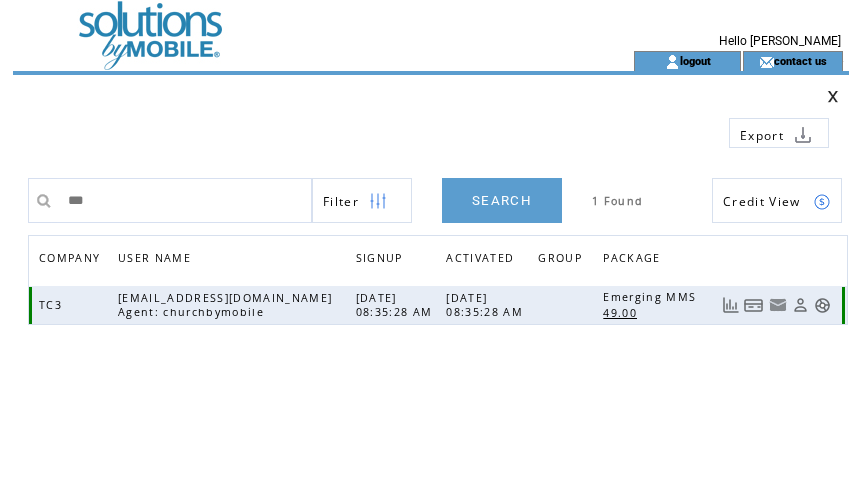 click at bounding box center [754, 305] 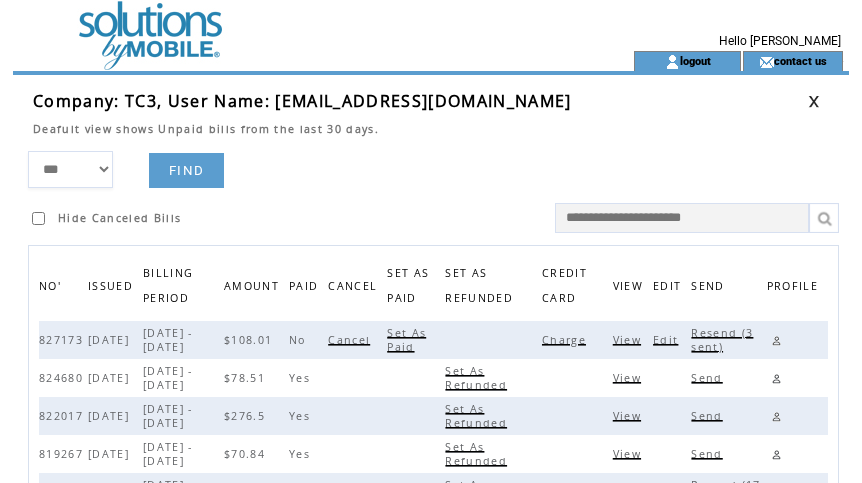 scroll, scrollTop: 0, scrollLeft: 0, axis: both 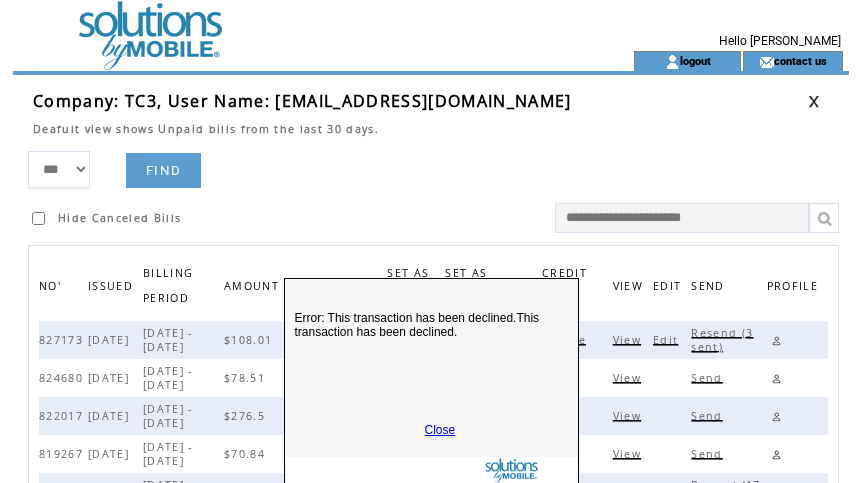 click on "Close" at bounding box center [440, 430] 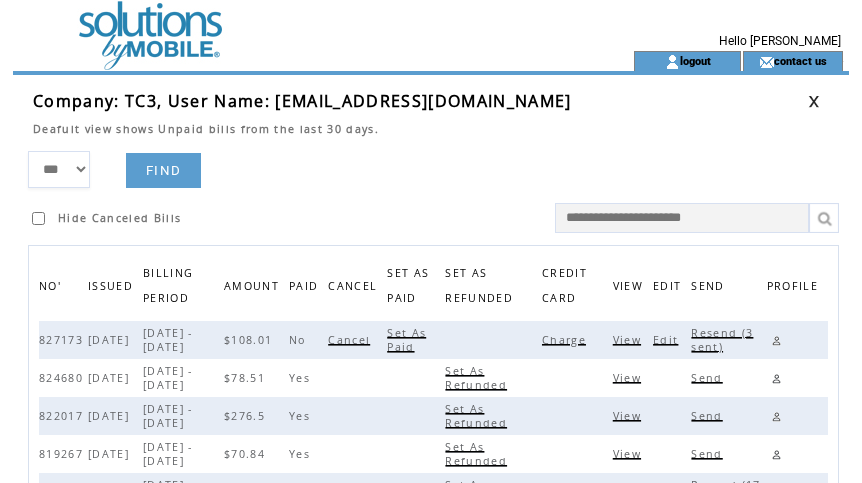 click on "View" at bounding box center (629, 340) 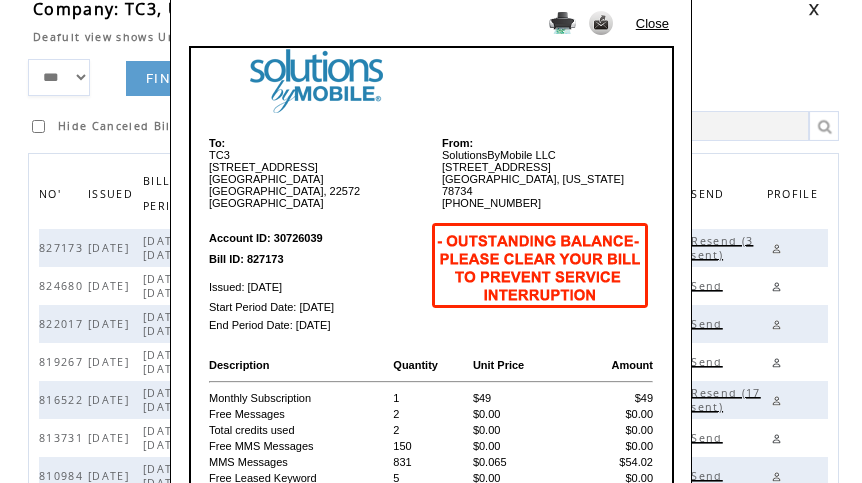 scroll, scrollTop: 0, scrollLeft: 0, axis: both 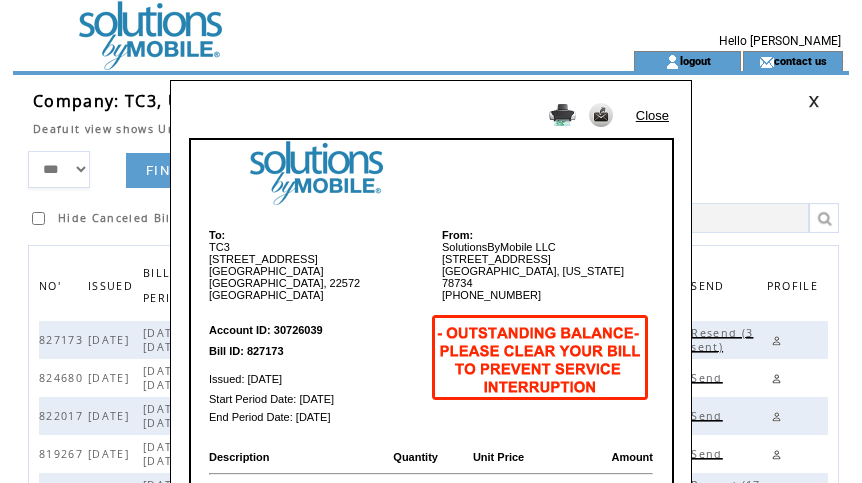 click on "Close" at bounding box center (652, 115) 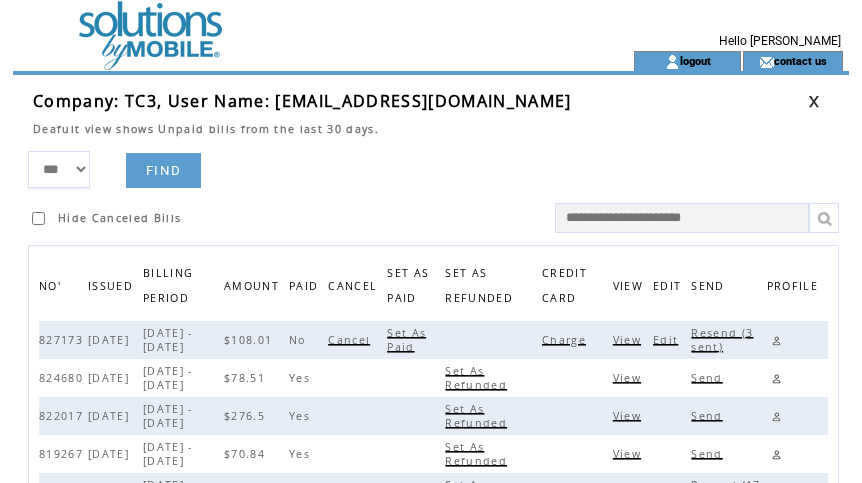 click on "Resend (3 sent)" at bounding box center (722, 340) 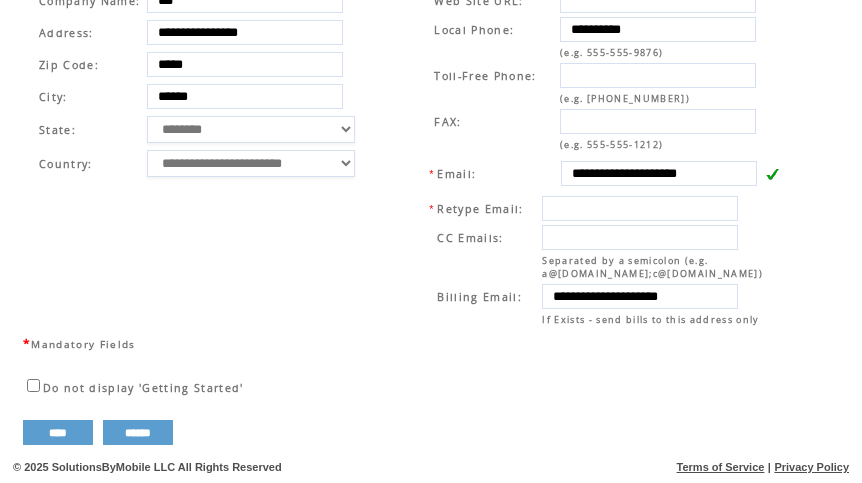 scroll, scrollTop: 770, scrollLeft: 0, axis: vertical 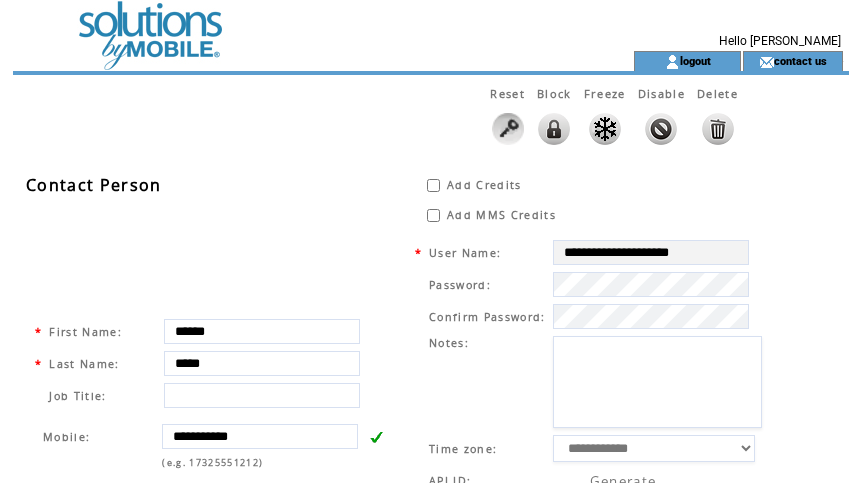 click at bounding box center (287, 25) 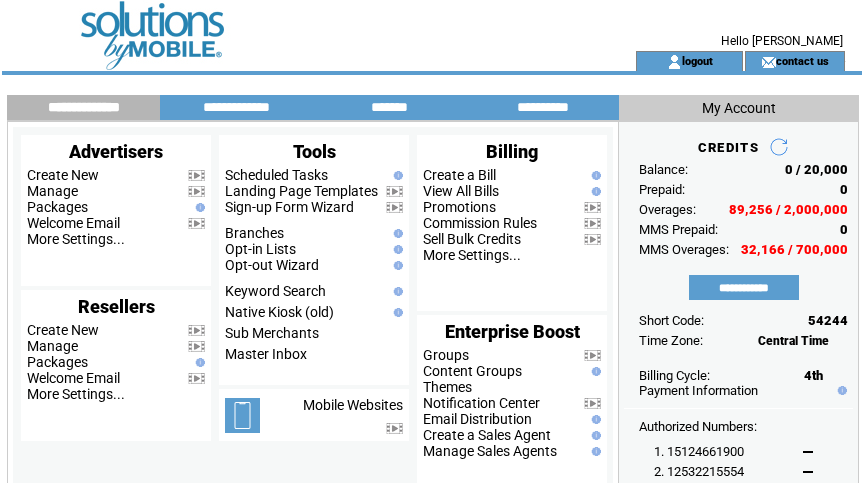 scroll, scrollTop: 0, scrollLeft: 0, axis: both 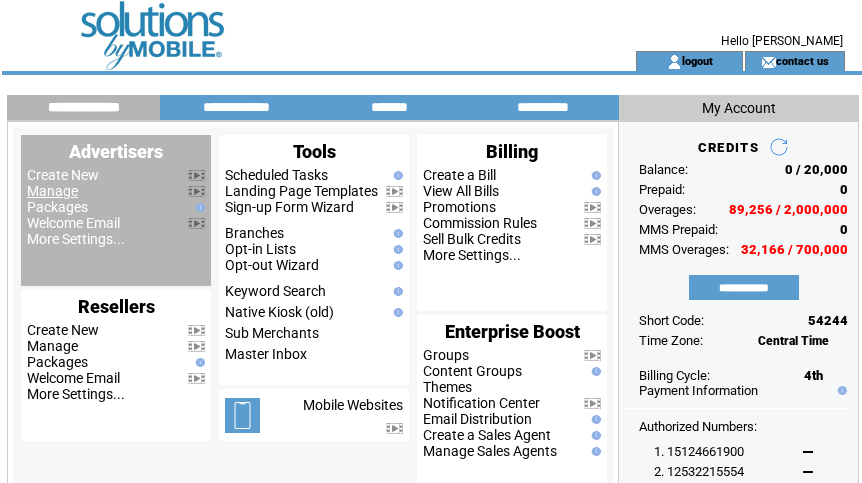 click on "Manage" at bounding box center (52, 191) 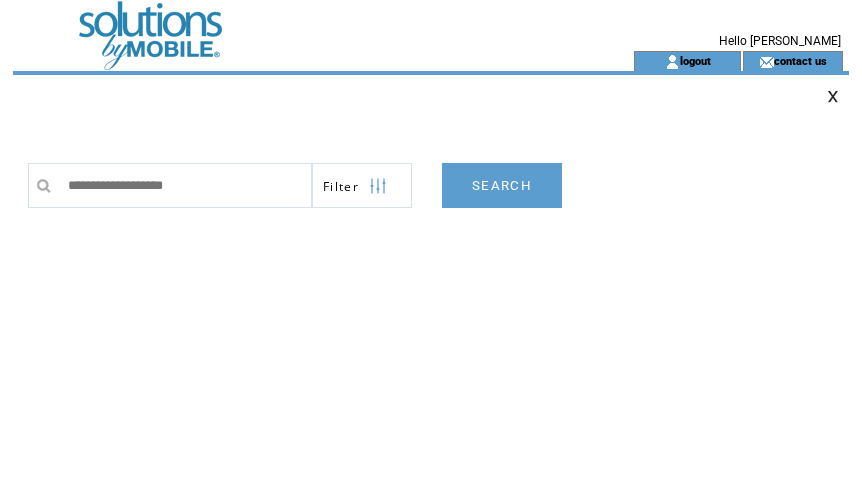 scroll, scrollTop: 0, scrollLeft: 0, axis: both 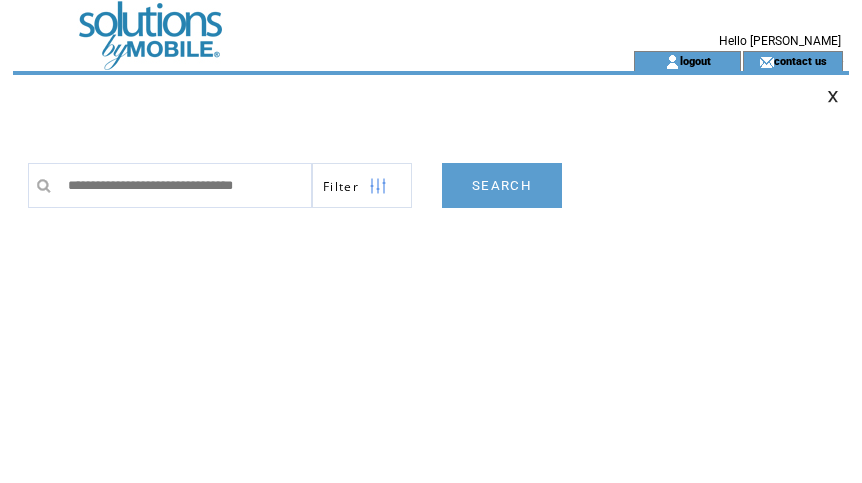 type on "**********" 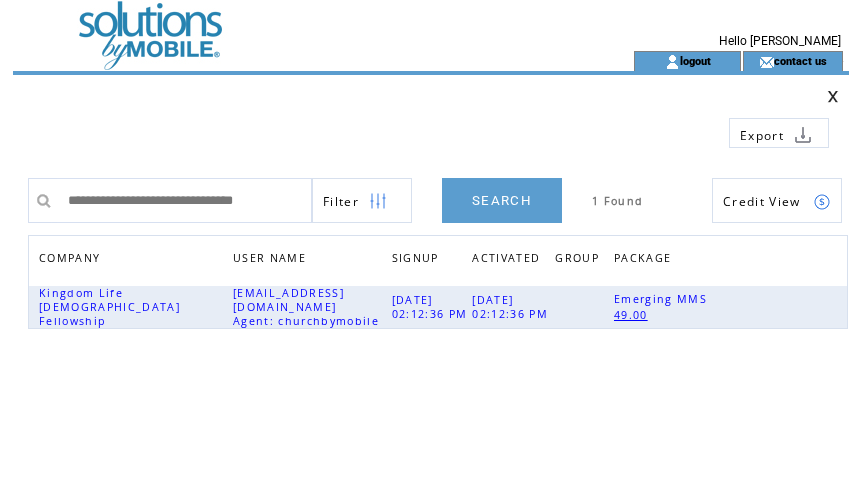 scroll, scrollTop: 0, scrollLeft: 0, axis: both 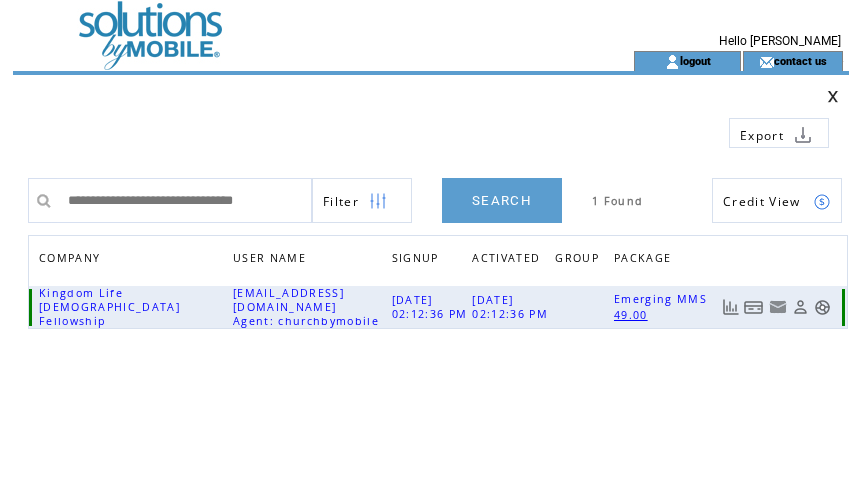 click at bounding box center (754, 307) 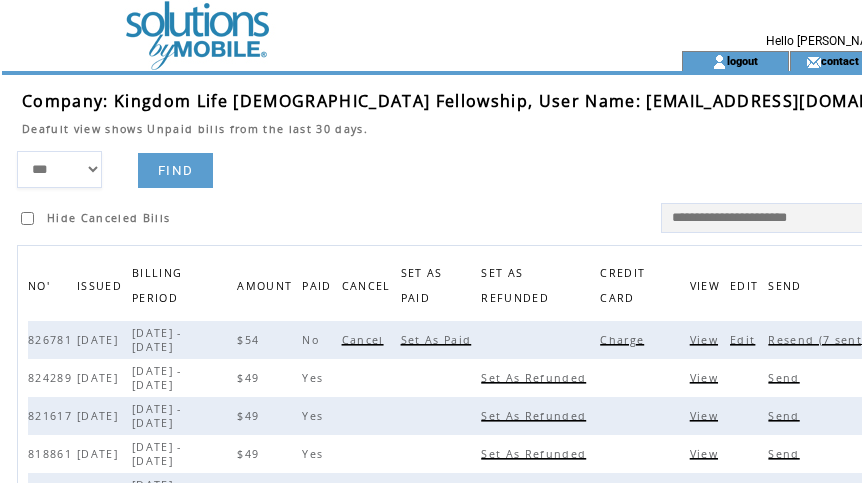 scroll, scrollTop: 0, scrollLeft: 0, axis: both 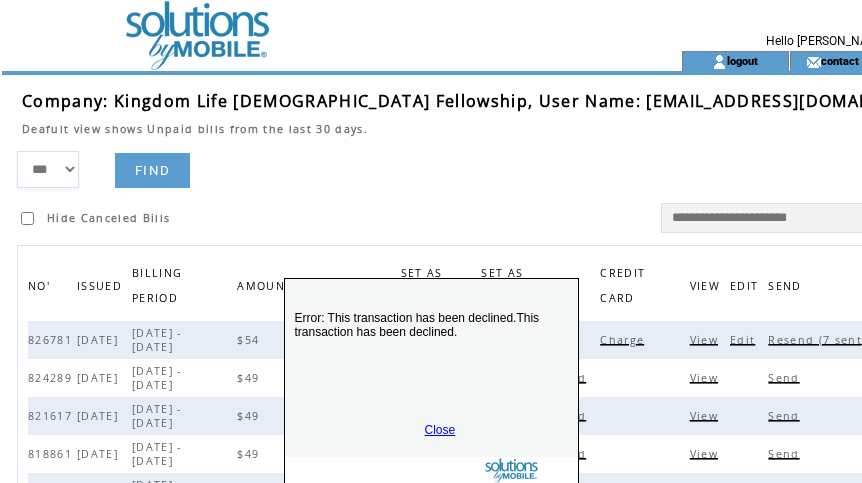 click on "Close" at bounding box center [440, 430] 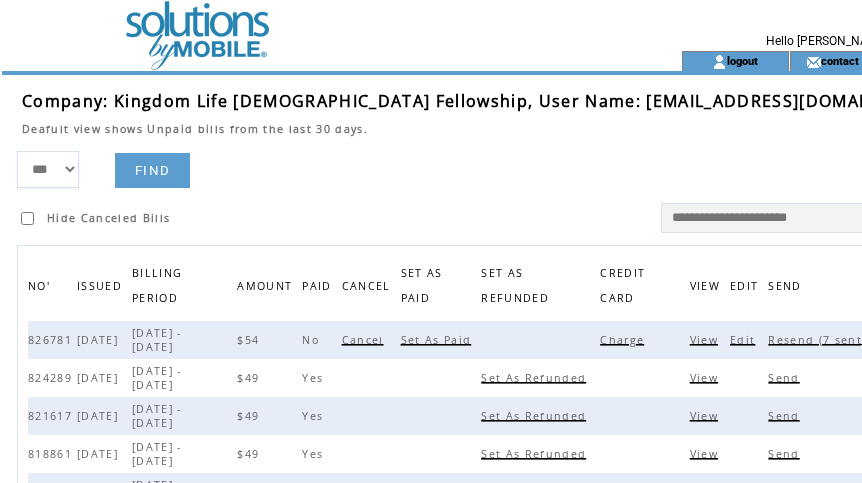 click on "Resend (7 sent)" at bounding box center (819, 340) 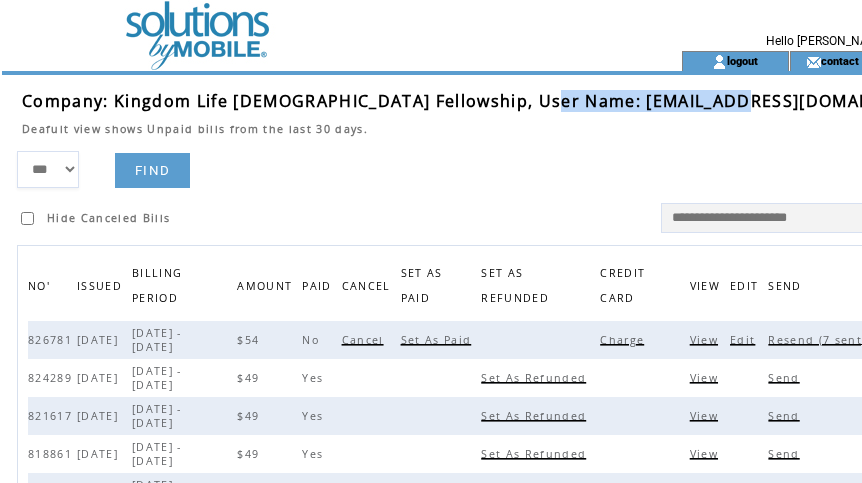 drag, startPoint x: 539, startPoint y: 100, endPoint x: 732, endPoint y: 102, distance: 193.01036 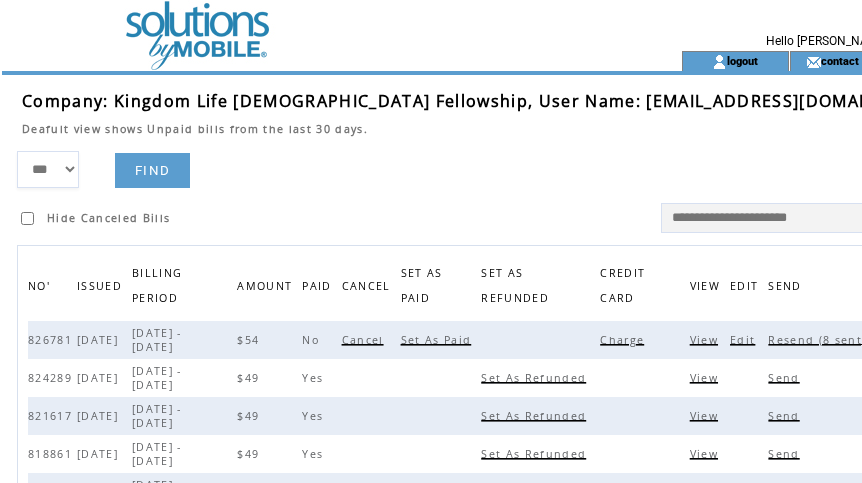 click on "*** **** ****** FIND Hide Canceled Bills" at bounding box center (486, 192) 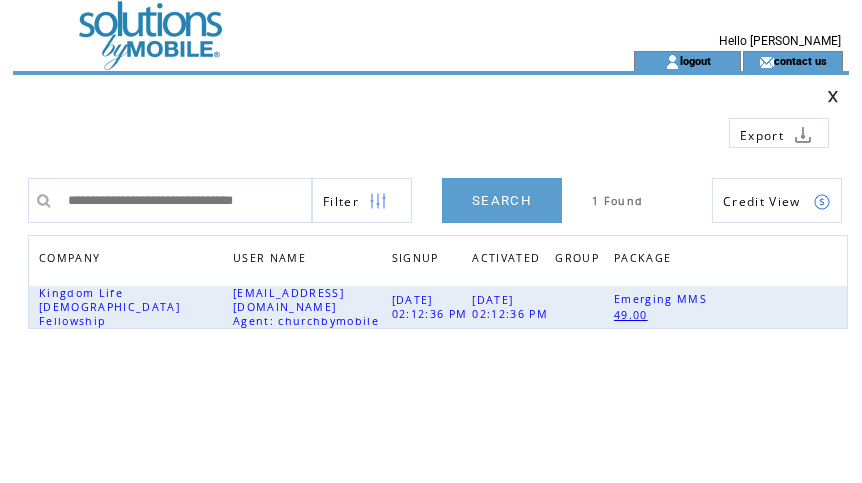 scroll, scrollTop: 0, scrollLeft: 0, axis: both 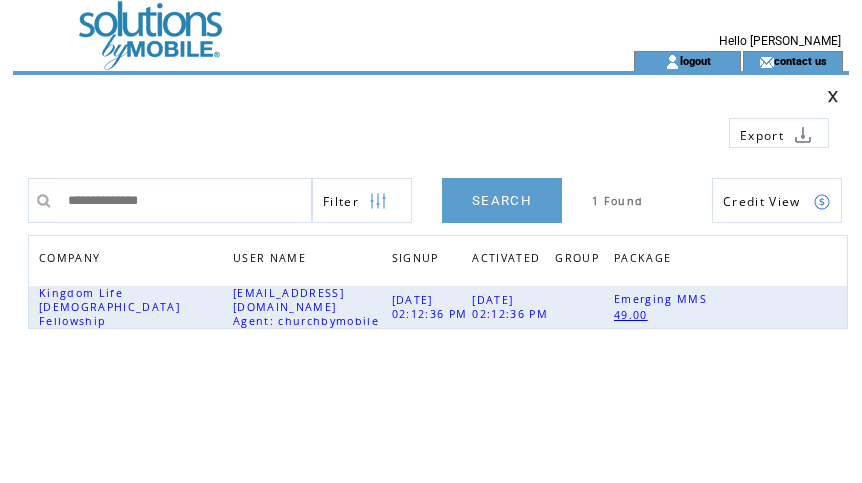 type on "**********" 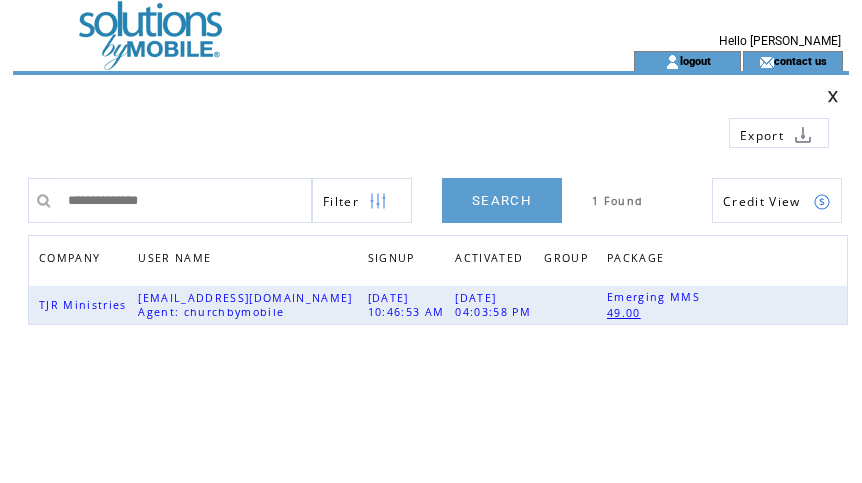 scroll, scrollTop: 0, scrollLeft: 0, axis: both 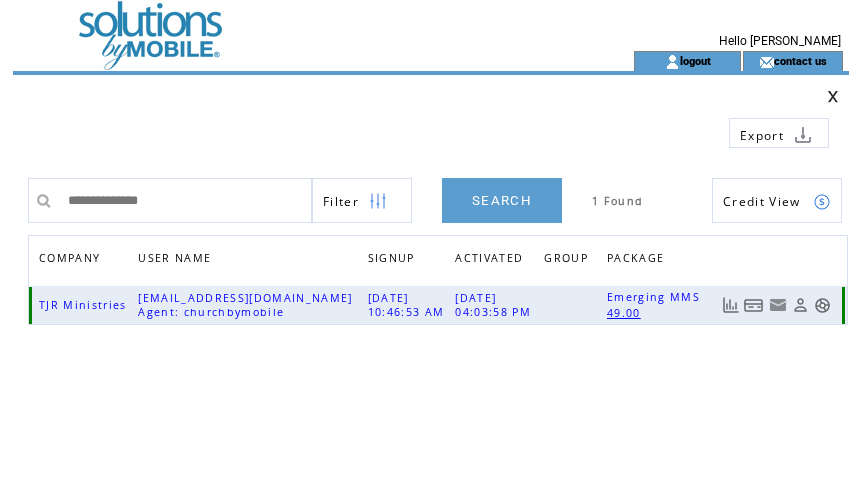click at bounding box center [754, 305] 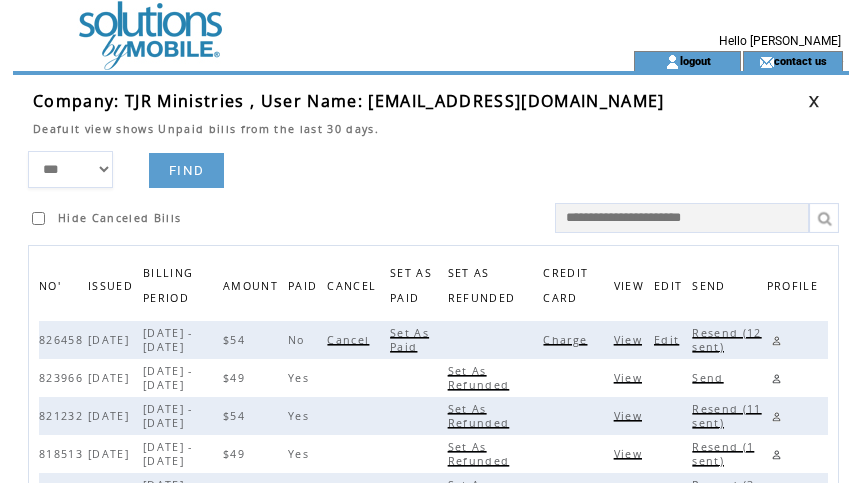 scroll, scrollTop: 0, scrollLeft: 0, axis: both 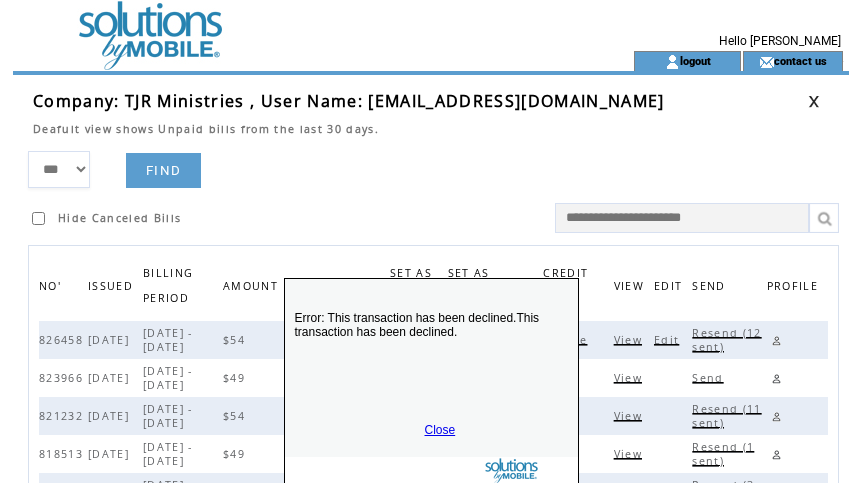 click on "Error: This transaction has been declined.This transaction has been declined. Close" at bounding box center (431, 381) 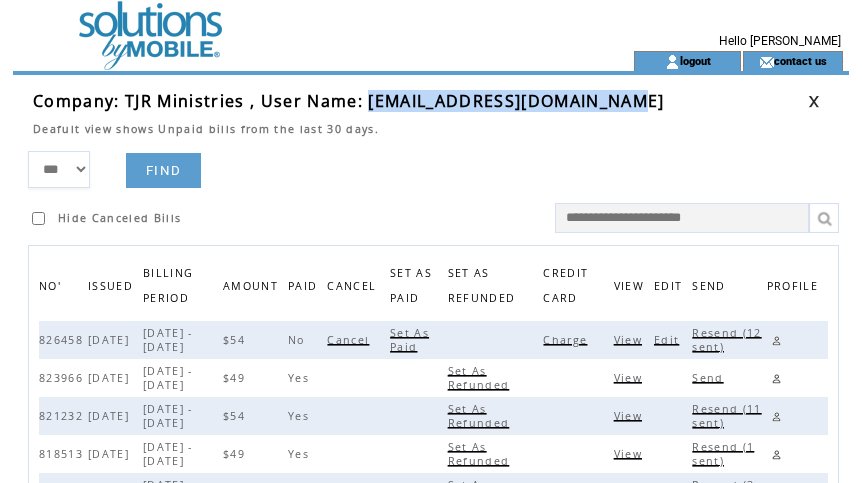 drag, startPoint x: 365, startPoint y: 97, endPoint x: 637, endPoint y: 104, distance: 272.09006 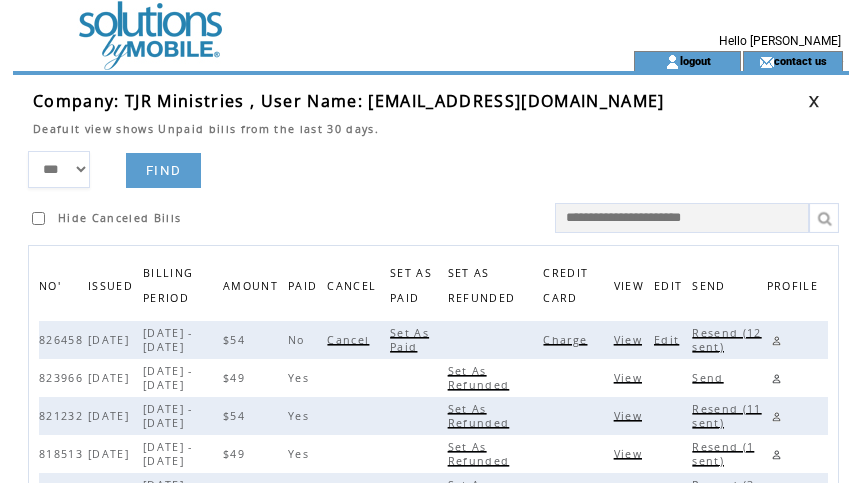 drag, startPoint x: 459, startPoint y: 132, endPoint x: 685, endPoint y: 118, distance: 226.43321 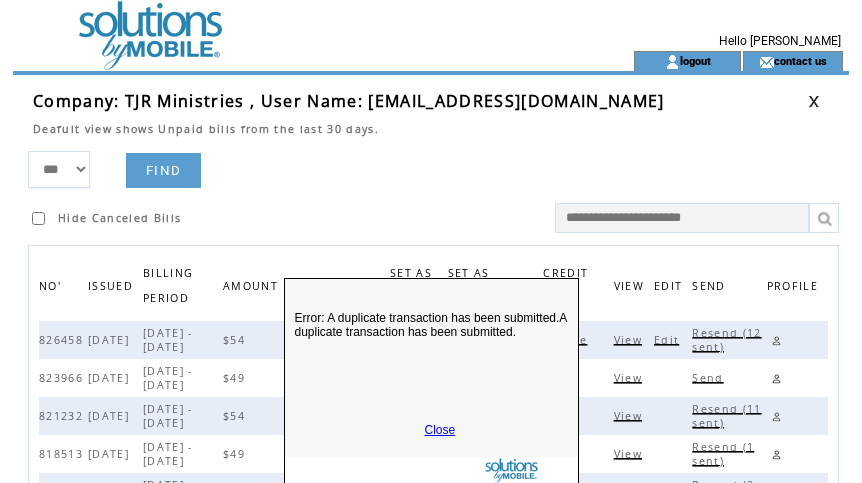 click on "Close" at bounding box center (440, 430) 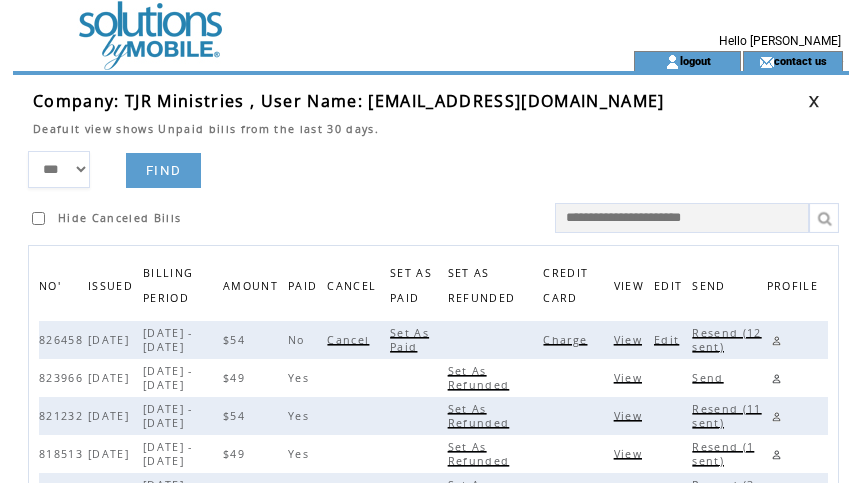 drag, startPoint x: 366, startPoint y: 101, endPoint x: 568, endPoint y: 102, distance: 202.00247 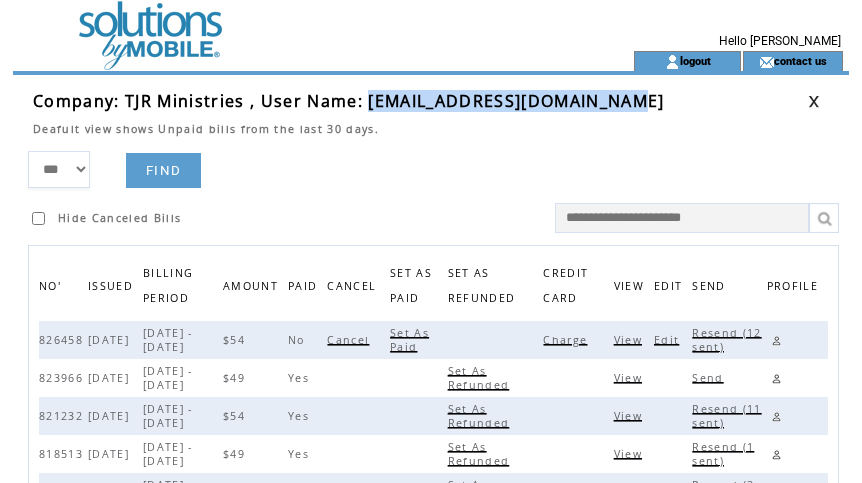 drag, startPoint x: 370, startPoint y: 100, endPoint x: 644, endPoint y: 99, distance: 274.00183 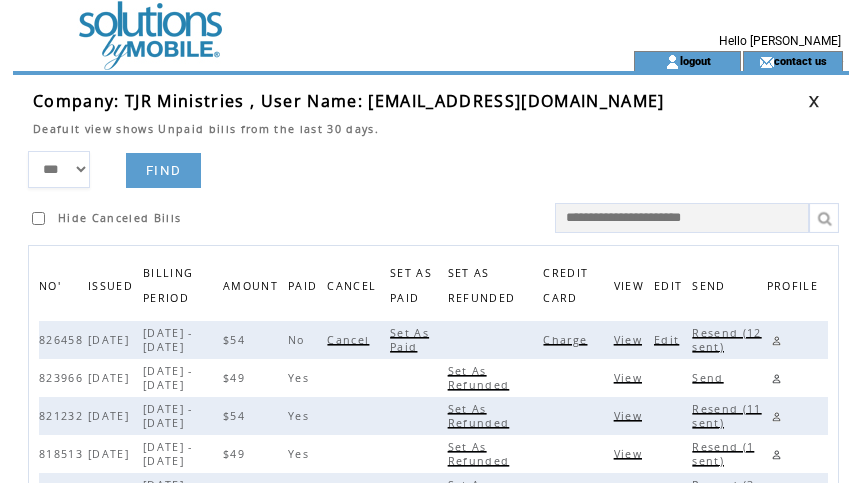 click on "Company: TJR Ministries , User Name: everydaymanna639@gmail.com Deafult view shows Unpaid bills from the last 30 days." at bounding box center (441, 120) 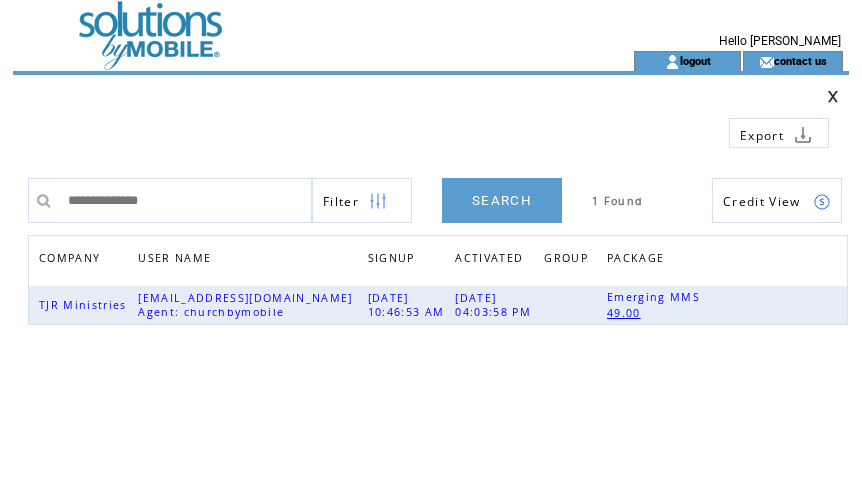 scroll, scrollTop: 0, scrollLeft: 0, axis: both 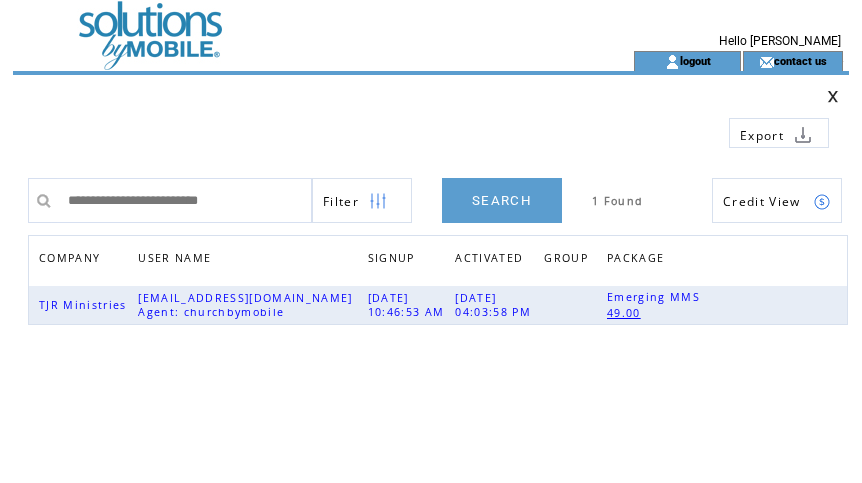 type on "**********" 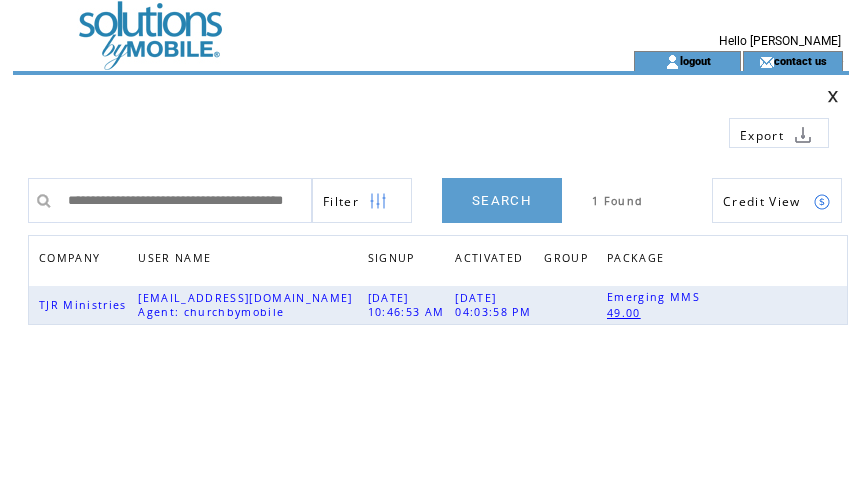 scroll, scrollTop: 0, scrollLeft: 68, axis: horizontal 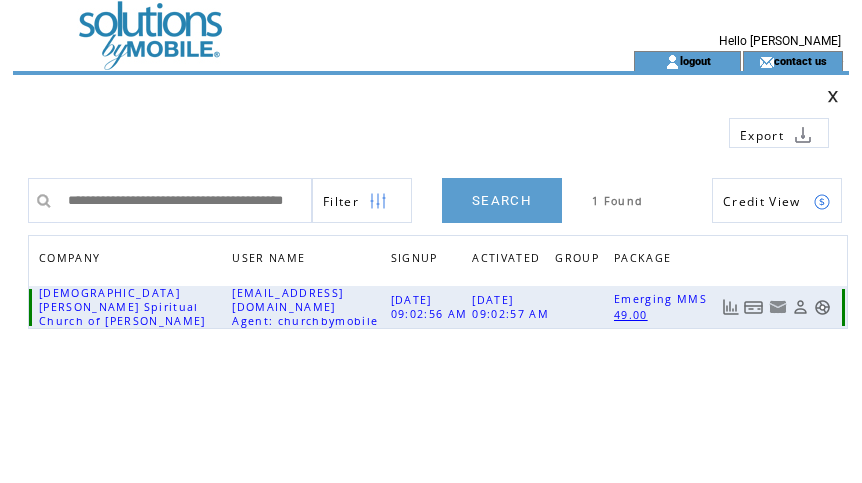 click at bounding box center (754, 307) 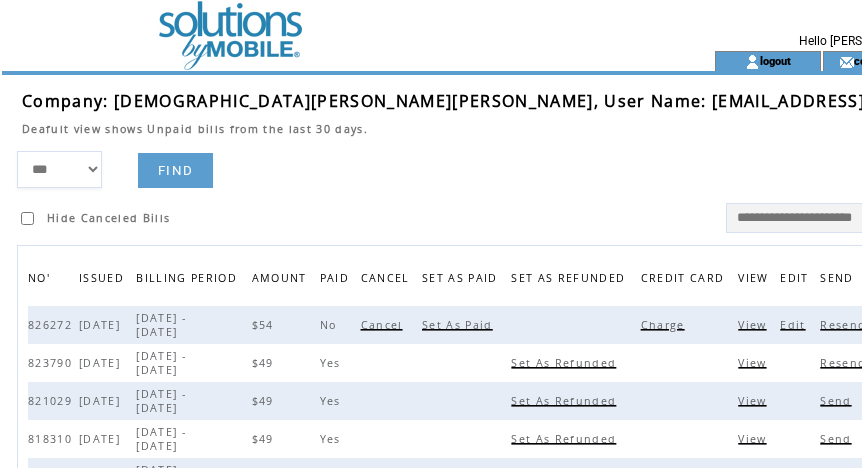 scroll, scrollTop: 0, scrollLeft: 0, axis: both 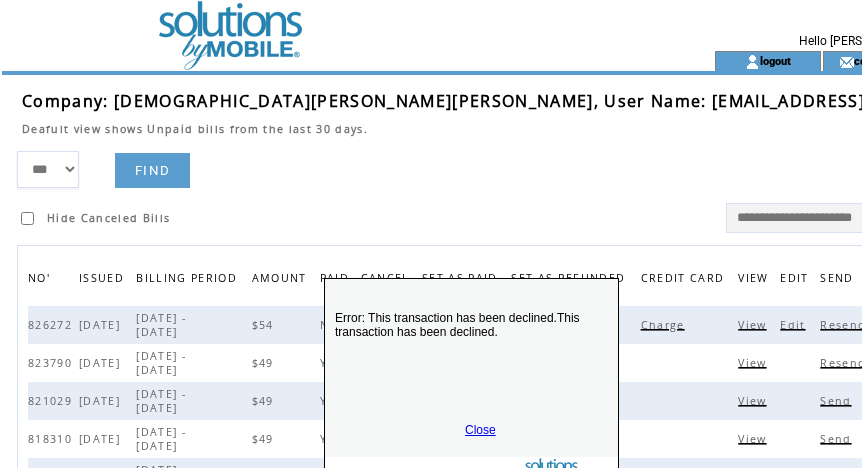 click on "Close" at bounding box center (480, 430) 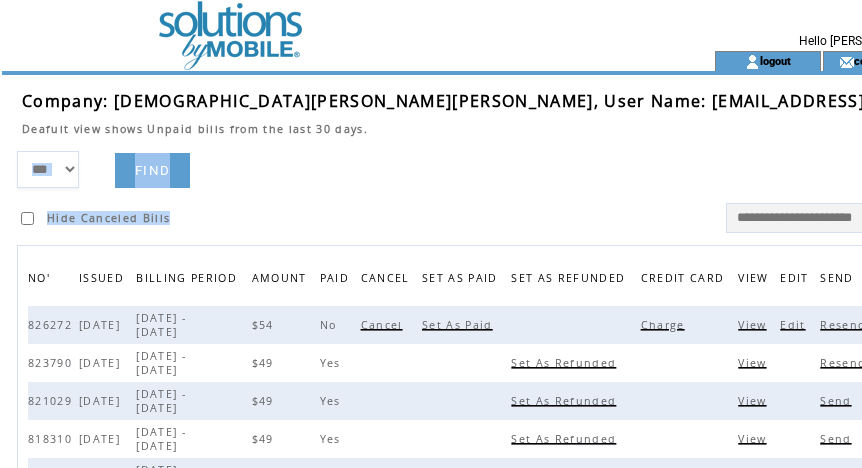 drag, startPoint x: 784, startPoint y: 335, endPoint x: 548, endPoint y: 186, distance: 279.10034 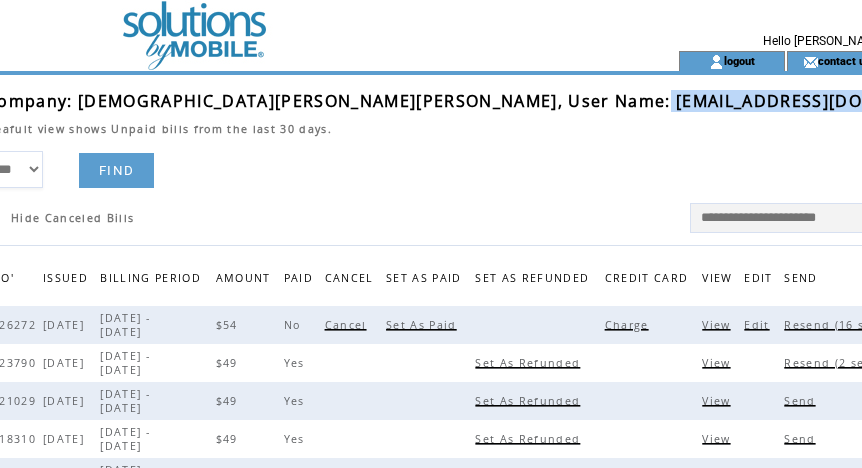 scroll, scrollTop: 0, scrollLeft: 80, axis: horizontal 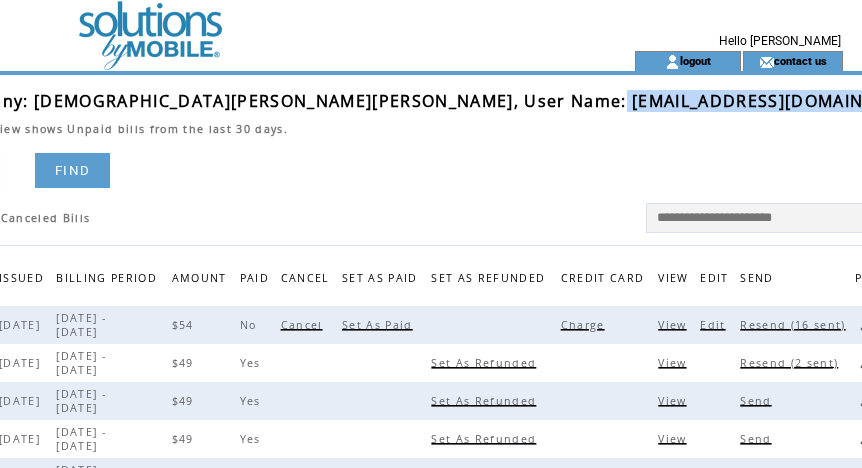 click on "Company: Israelite Devine Spiritual Church of Christ, User Name: pastorjandersoniii.idscocii@gmail.com" at bounding box center (435, 101) 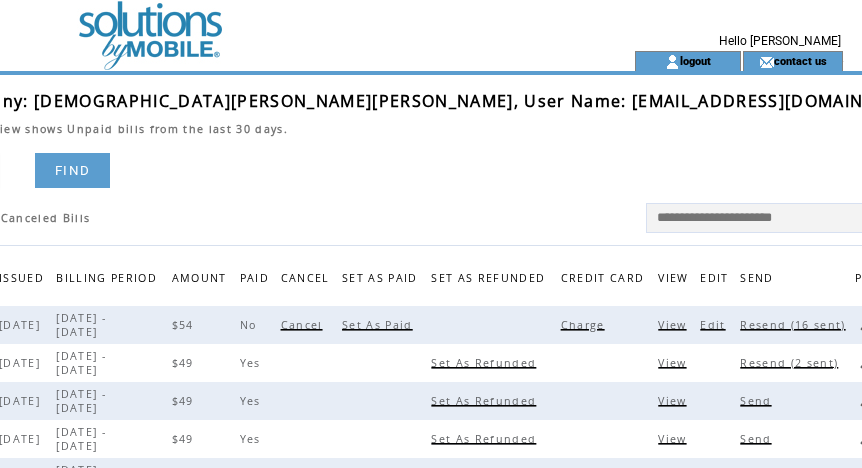 drag, startPoint x: 661, startPoint y: 142, endPoint x: 404, endPoint y: 141, distance: 257.00195 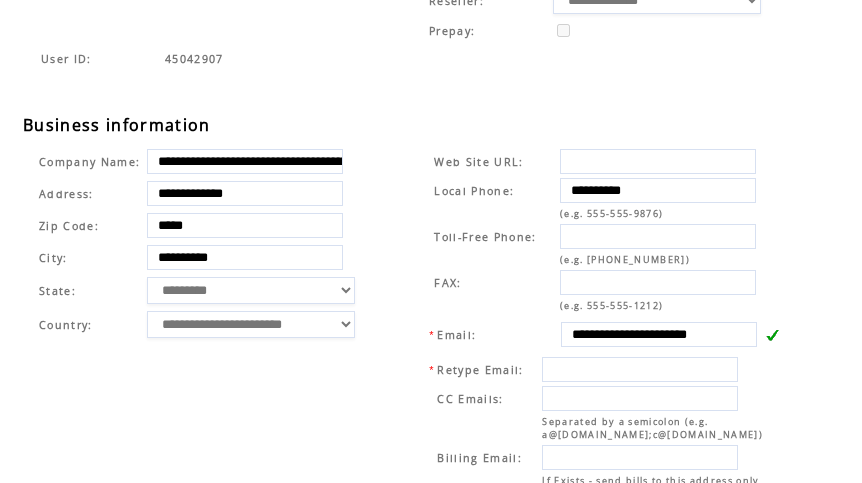 scroll, scrollTop: 770, scrollLeft: 0, axis: vertical 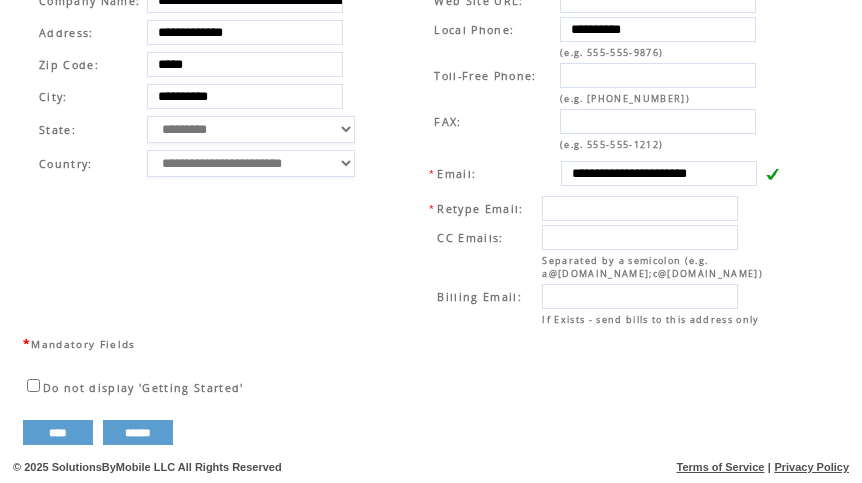 drag, startPoint x: 571, startPoint y: 163, endPoint x: 778, endPoint y: 166, distance: 207.02174 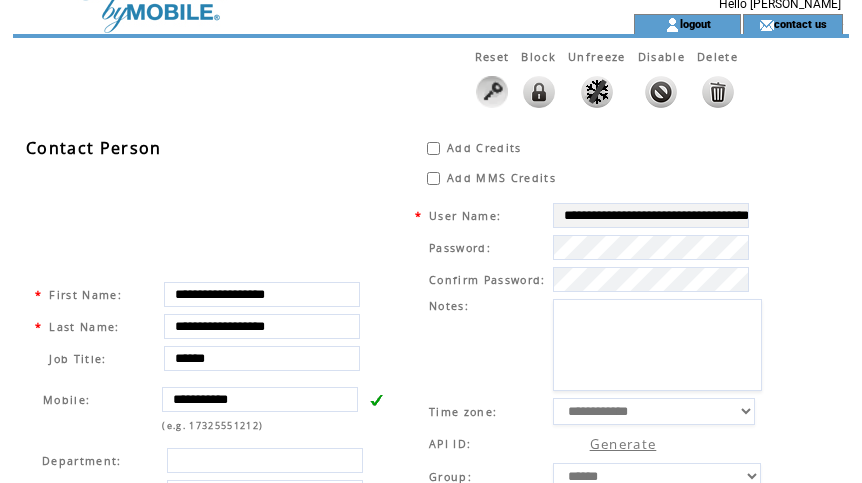 scroll, scrollTop: 0, scrollLeft: 0, axis: both 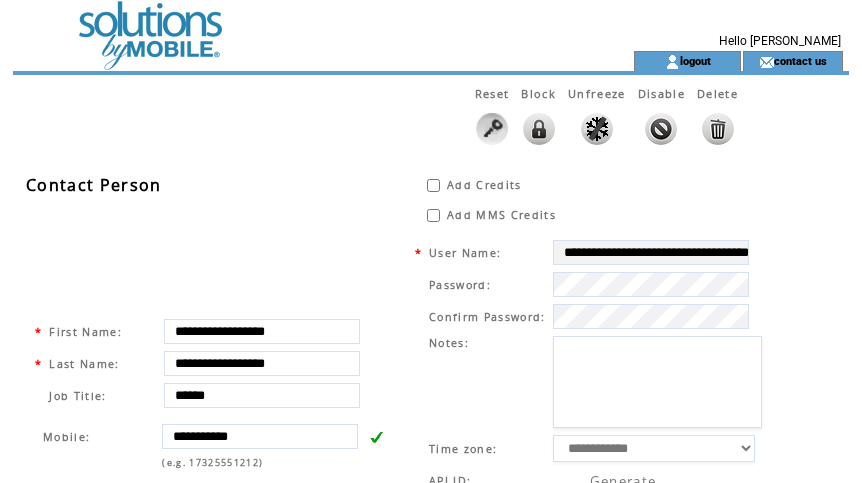click at bounding box center [287, 25] 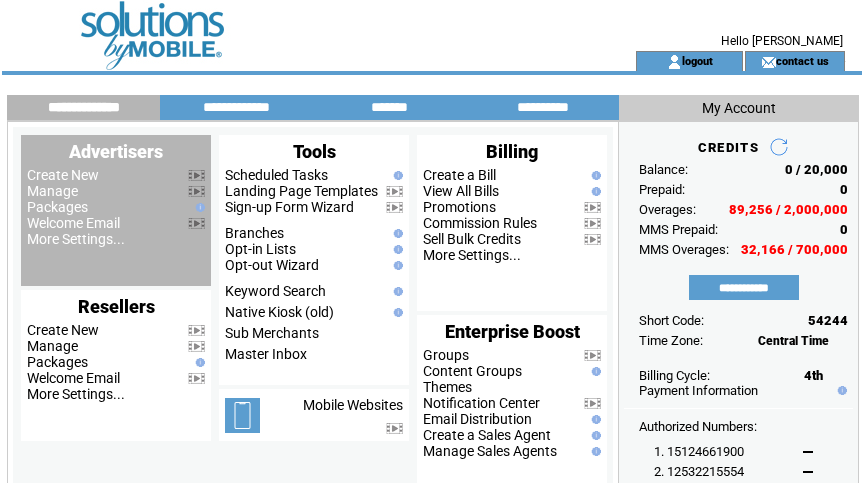 scroll, scrollTop: 0, scrollLeft: 0, axis: both 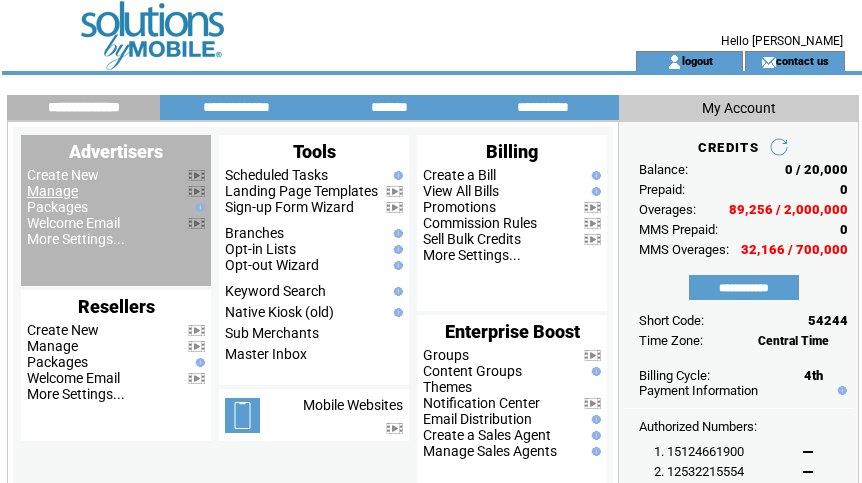 click on "Manage" at bounding box center (52, 191) 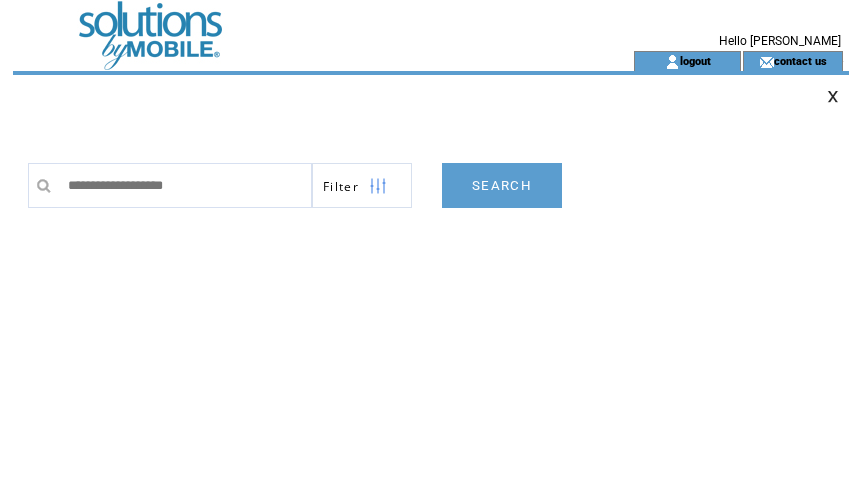 scroll, scrollTop: 0, scrollLeft: 0, axis: both 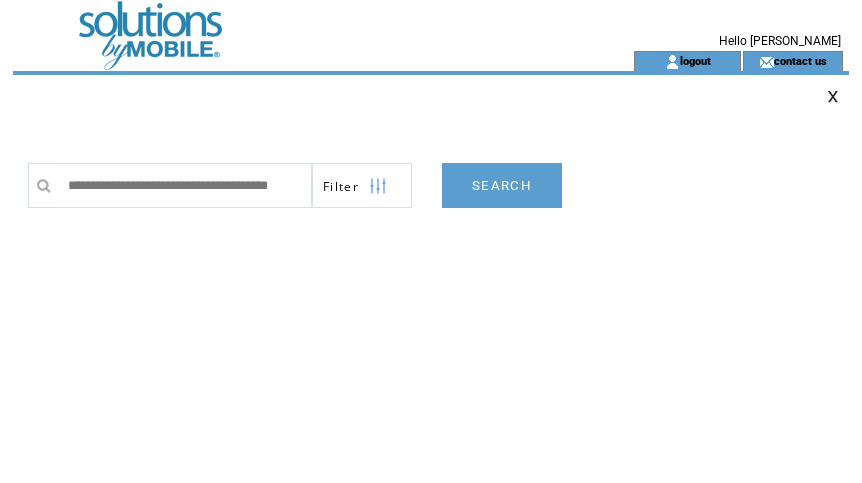 type on "**********" 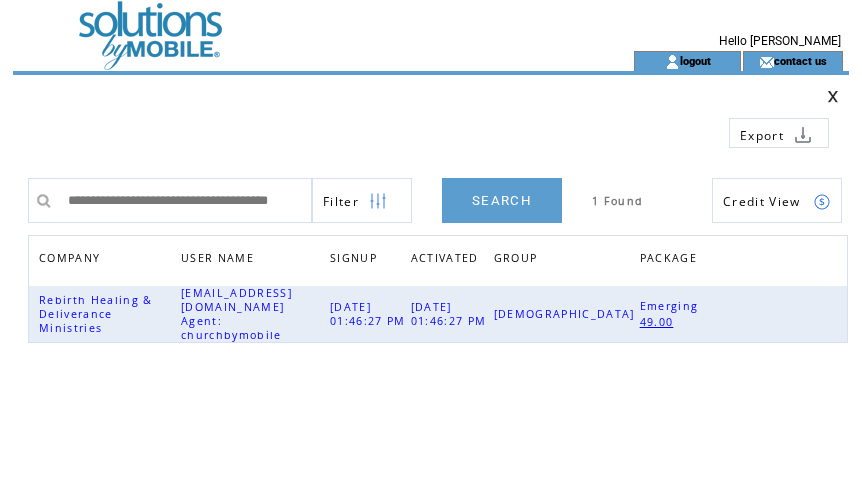 scroll, scrollTop: 0, scrollLeft: 0, axis: both 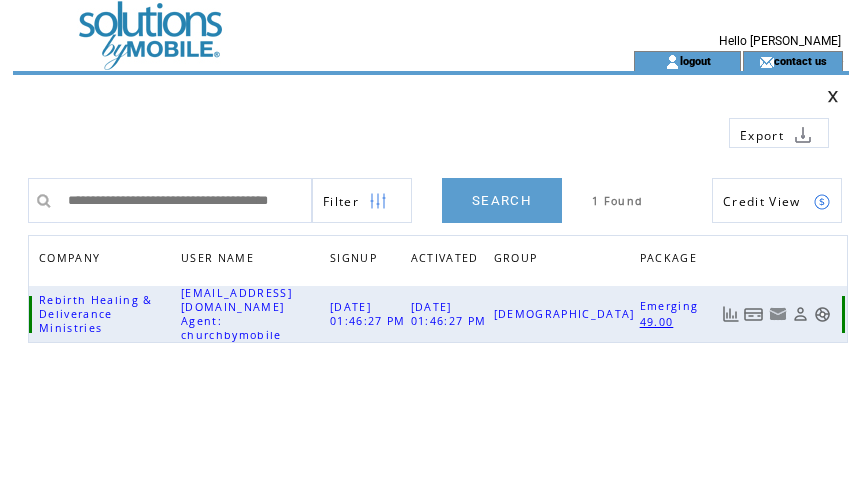 click at bounding box center [754, 314] 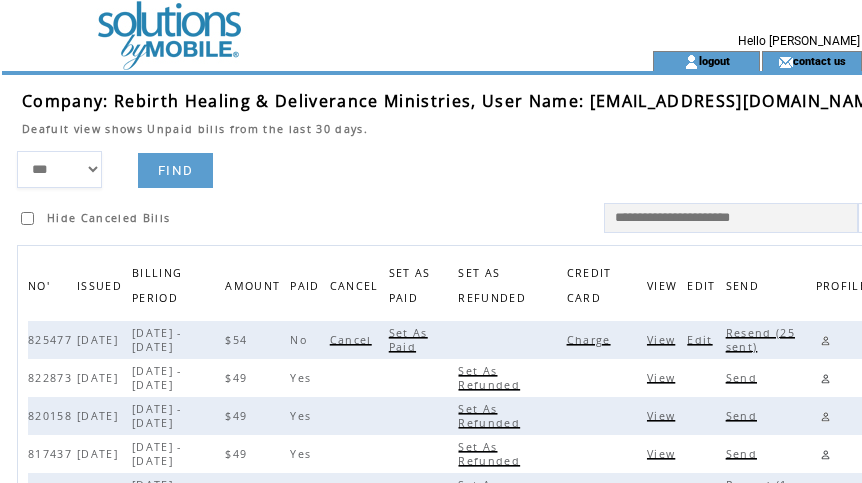 scroll, scrollTop: 0, scrollLeft: 0, axis: both 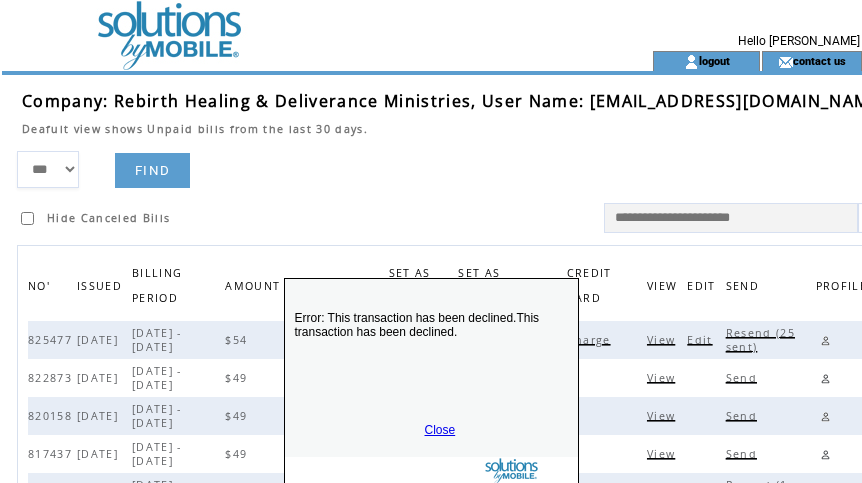 click on "Close" at bounding box center (440, 430) 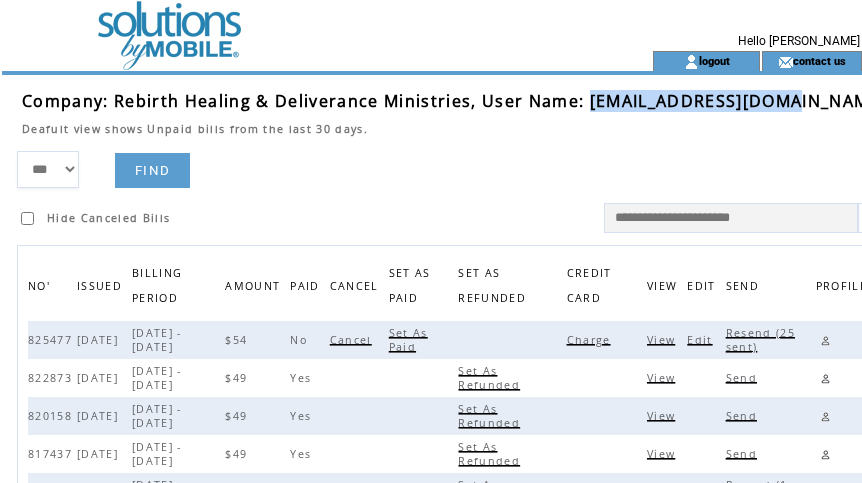 drag, startPoint x: 595, startPoint y: 100, endPoint x: 803, endPoint y: 97, distance: 208.02164 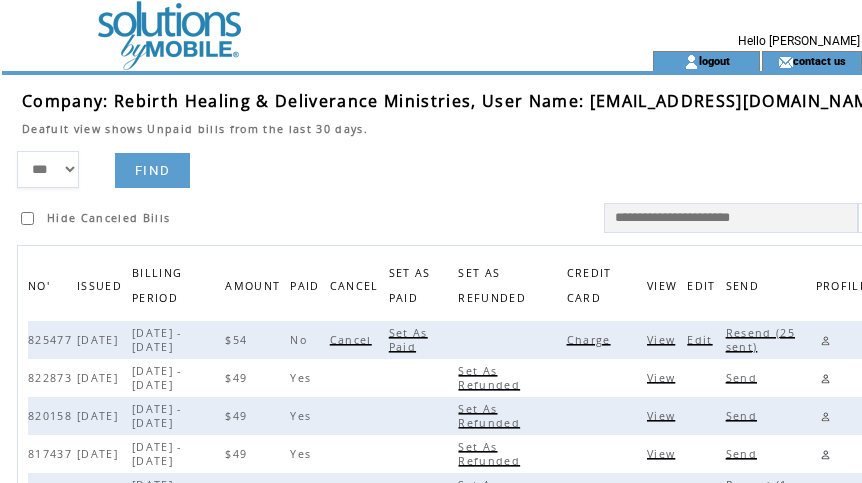 click at bounding box center [825, 340] 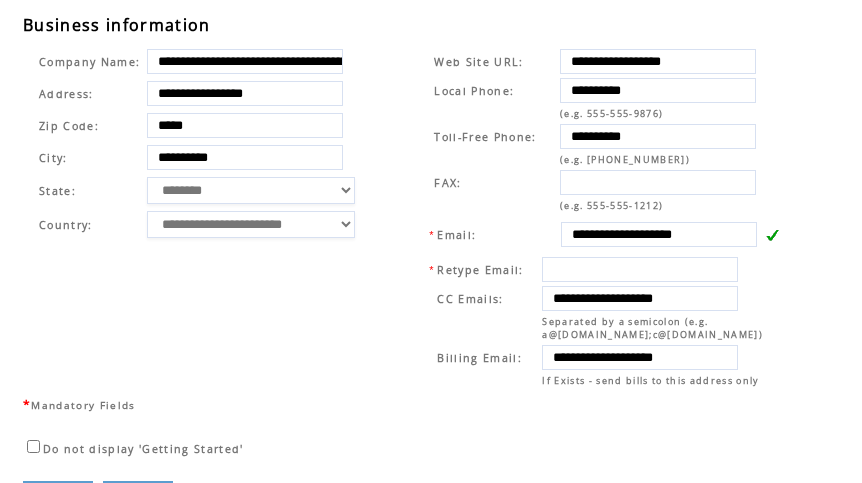 scroll, scrollTop: 688, scrollLeft: 0, axis: vertical 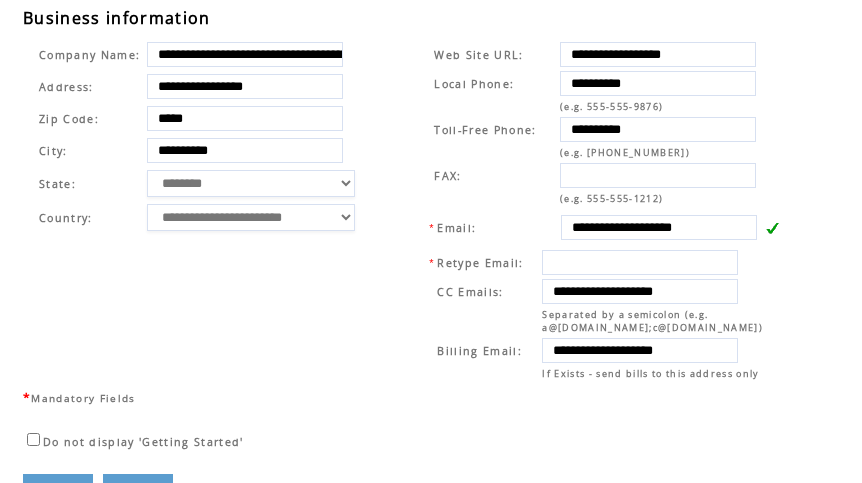 click on "**********" at bounding box center (597, 211) 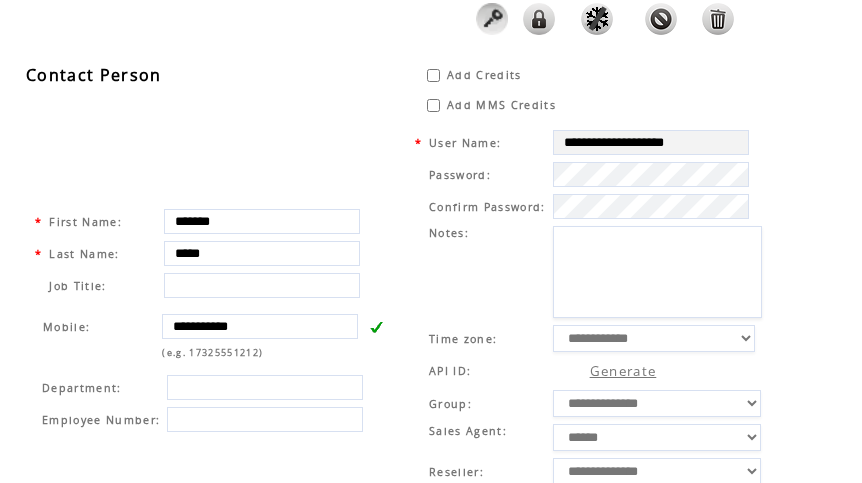 scroll, scrollTop: 0, scrollLeft: 0, axis: both 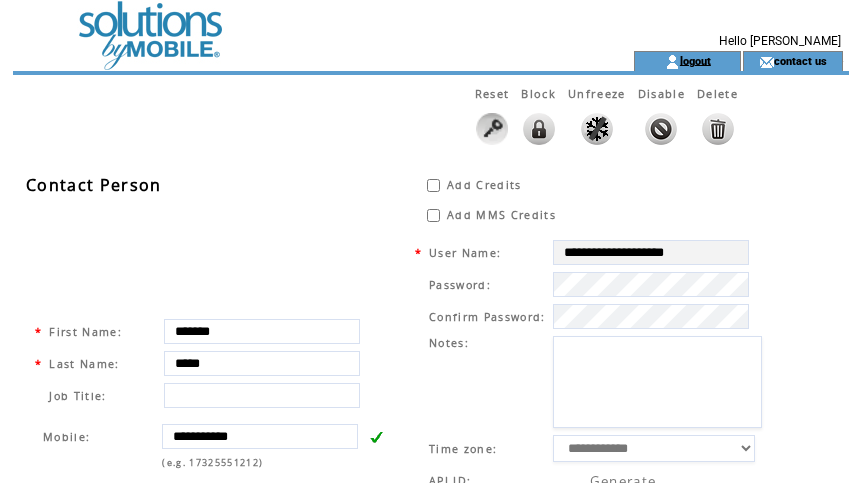 click on "logout" at bounding box center (695, 60) 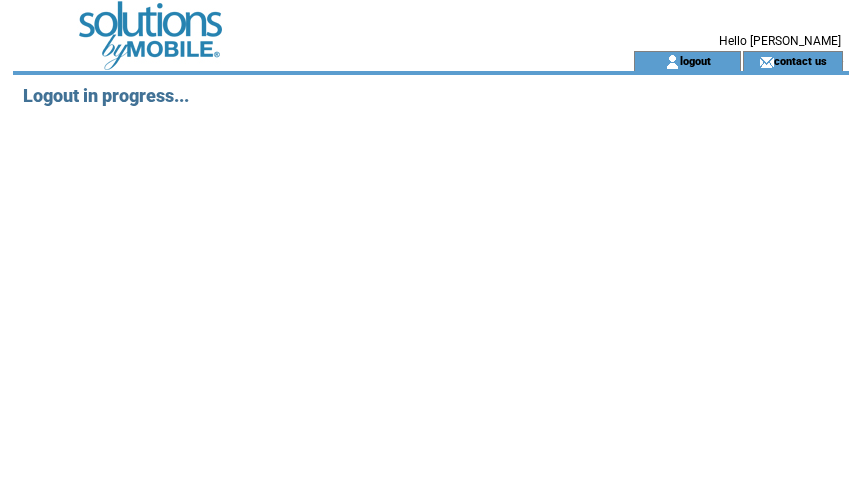 scroll, scrollTop: 0, scrollLeft: 0, axis: both 